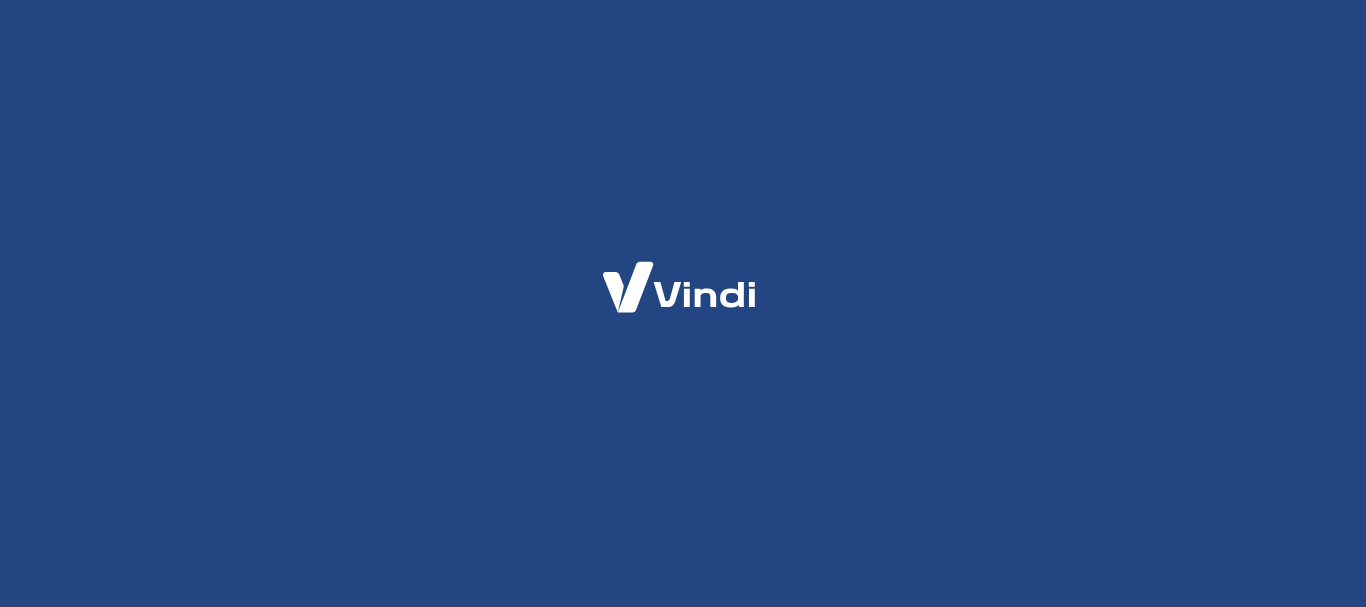 scroll, scrollTop: 0, scrollLeft: 0, axis: both 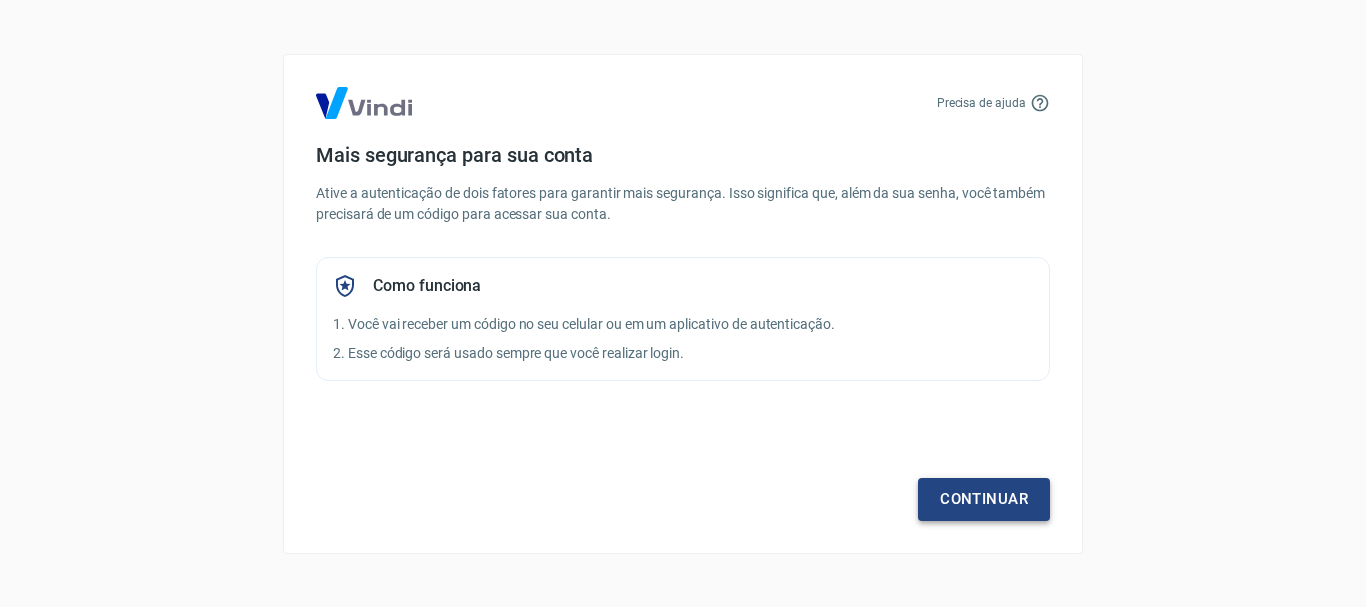click on "Continuar" at bounding box center (984, 499) 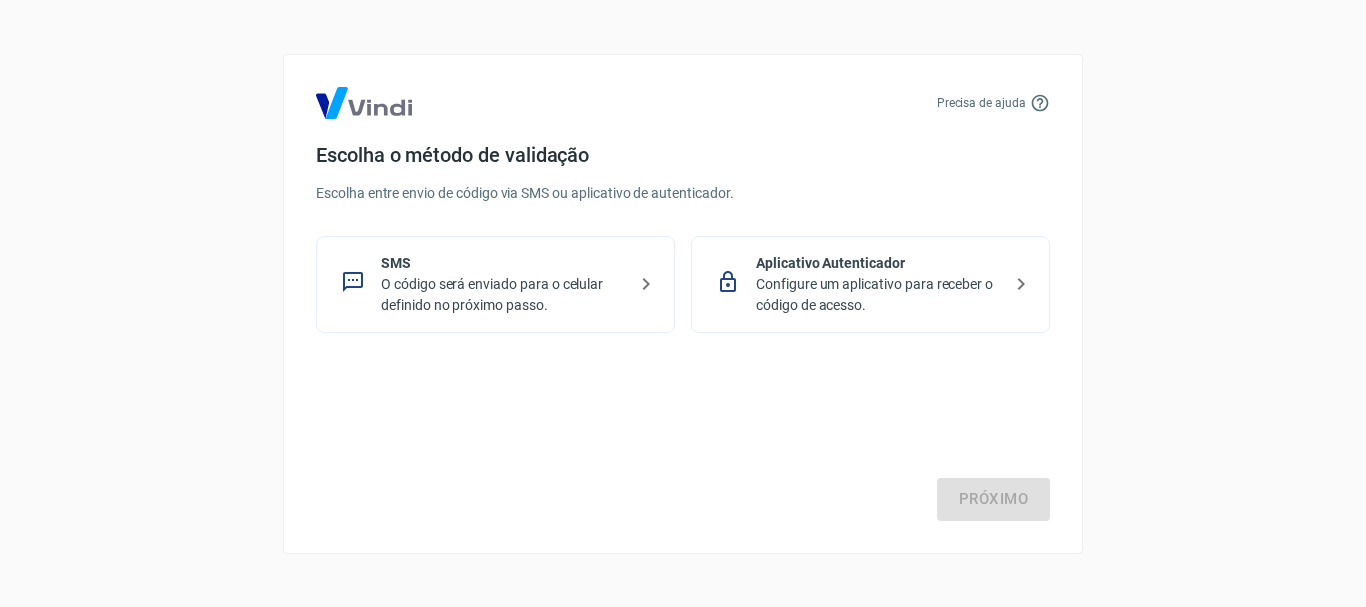 click on "O código será enviado para o celular definido no próximo passo." at bounding box center [503, 295] 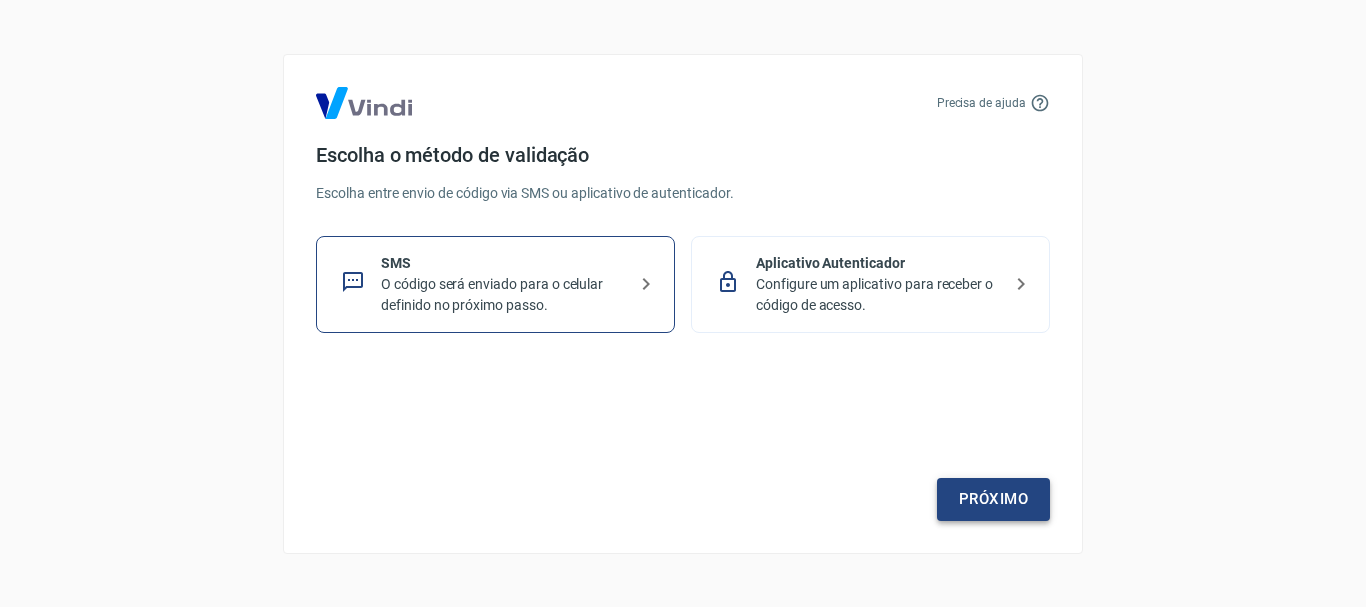 click on "Próximo" at bounding box center (993, 499) 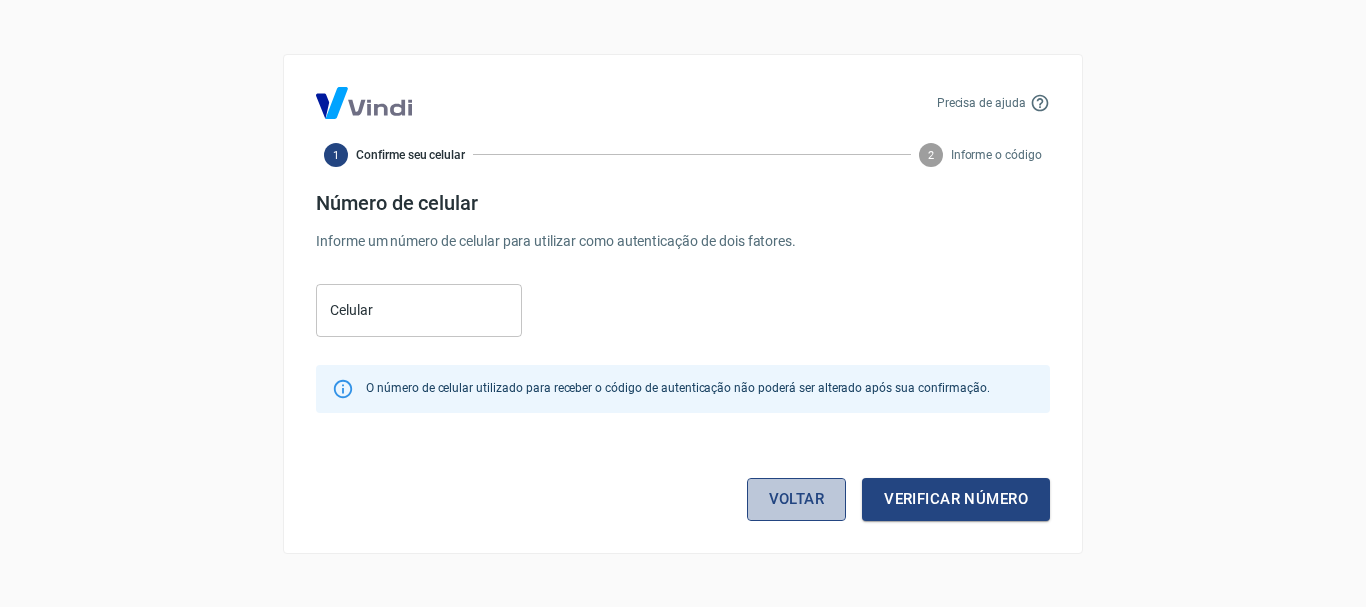 click on "Voltar" at bounding box center [797, 499] 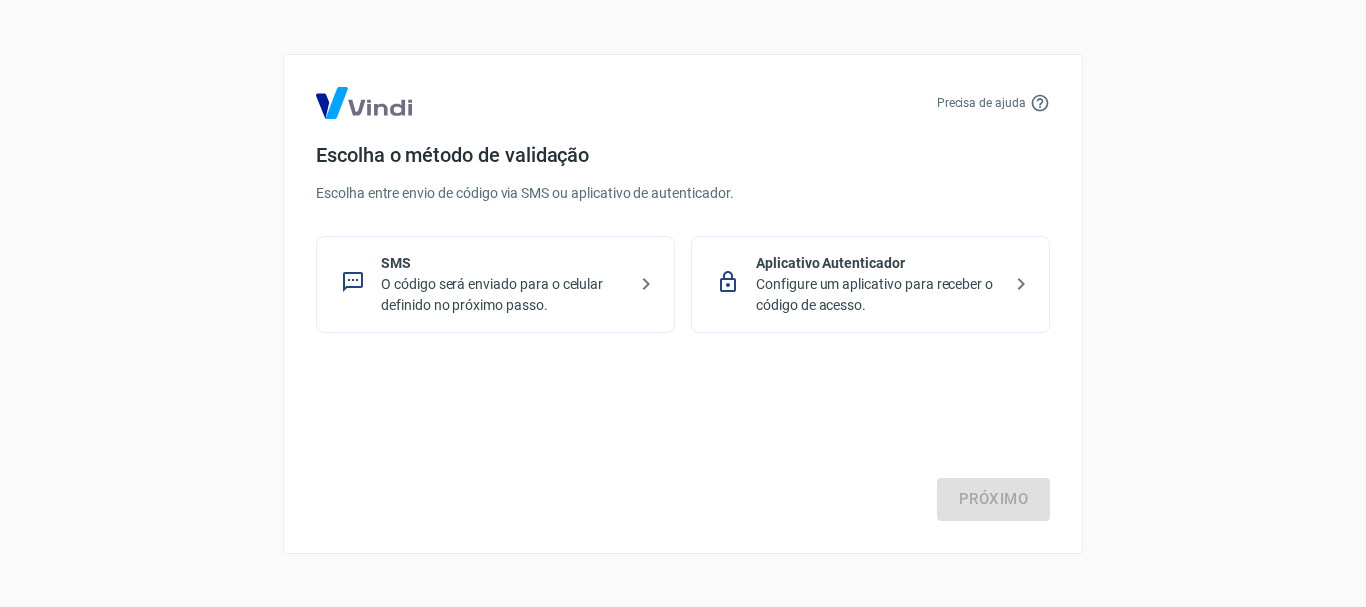 click on "Configure um aplicativo para receber o código de acesso." at bounding box center (878, 295) 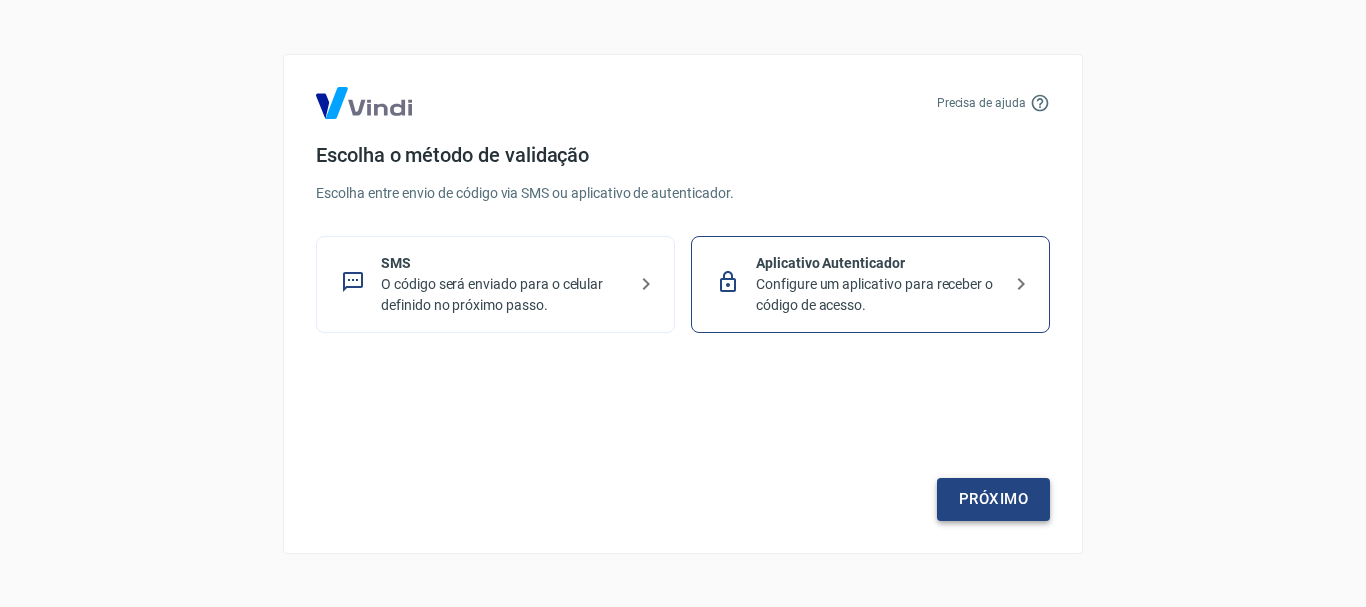 click on "Próximo" at bounding box center [993, 499] 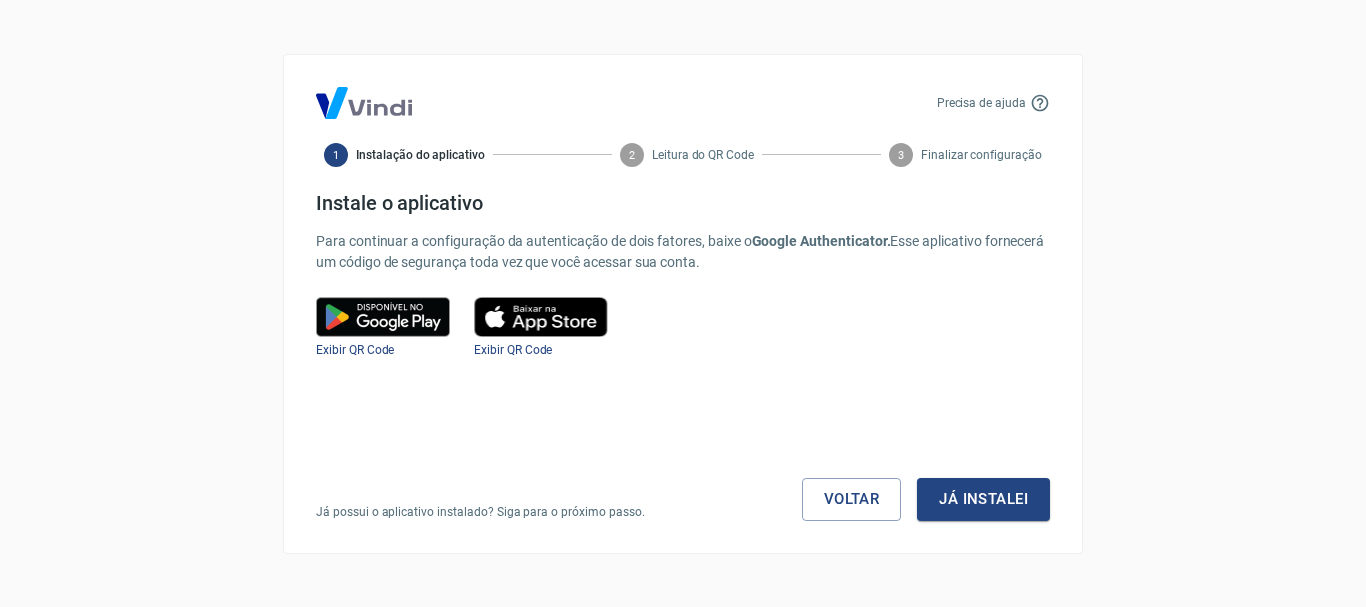 click at bounding box center (383, 317) 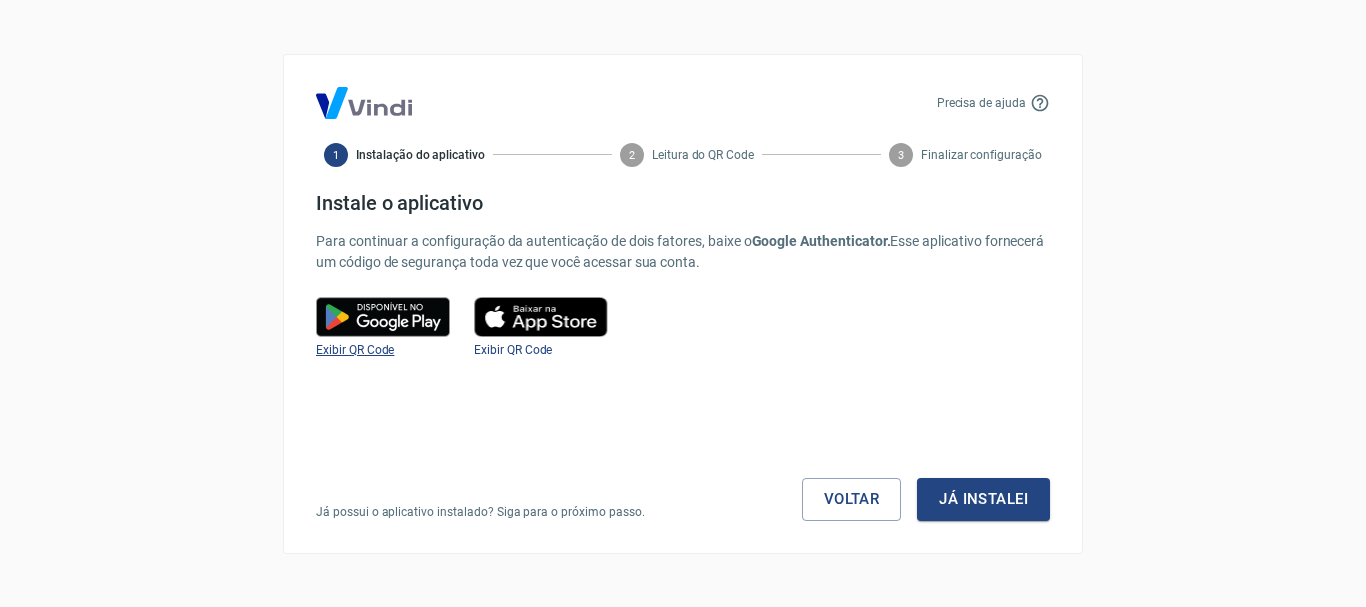 click on "Exibir QR Code" at bounding box center [355, 350] 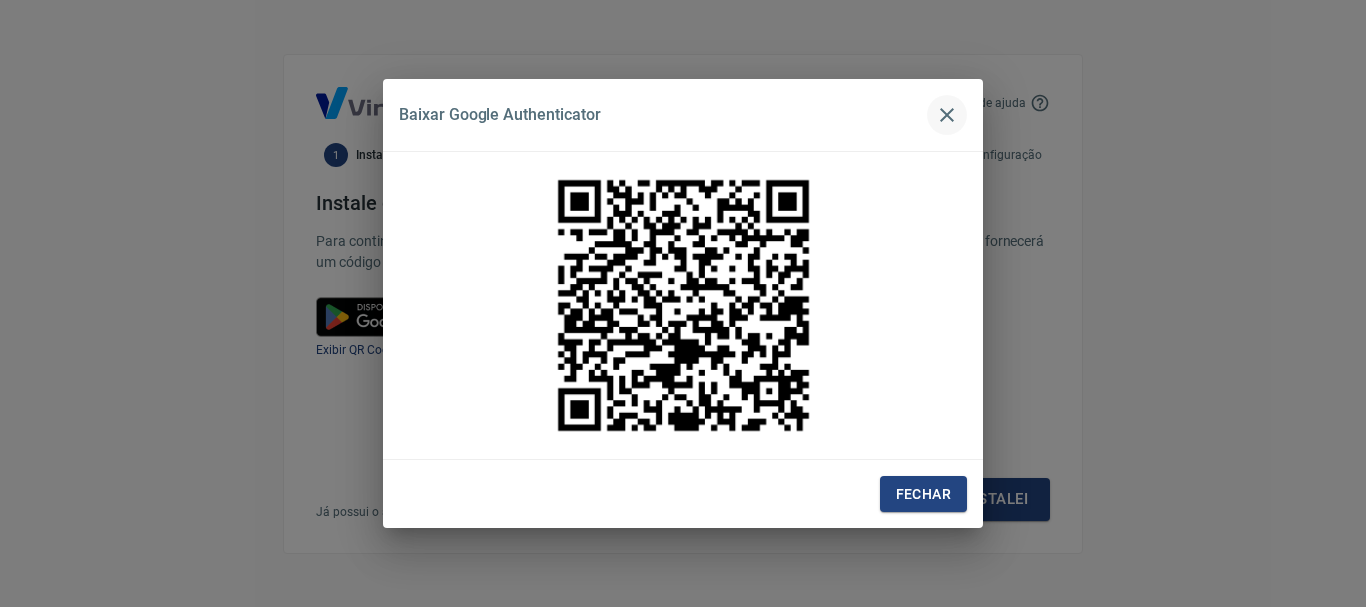 click 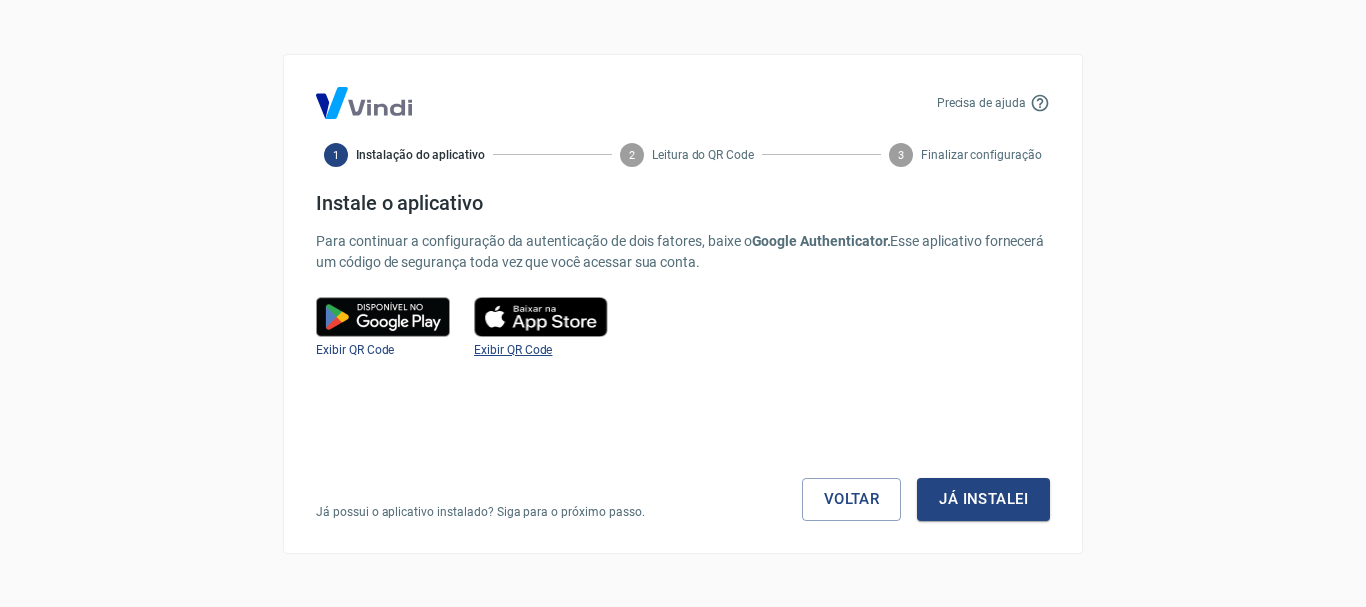 click on "Exibir QR Code" at bounding box center (513, 350) 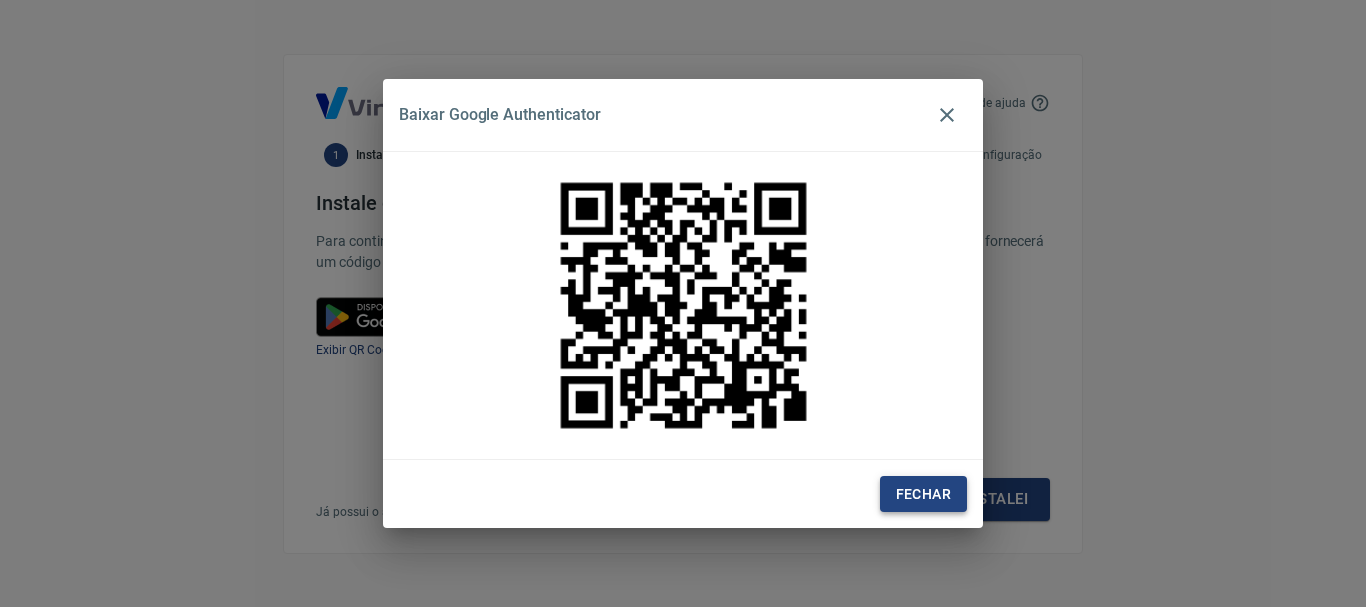 click on "Fechar" at bounding box center (923, 494) 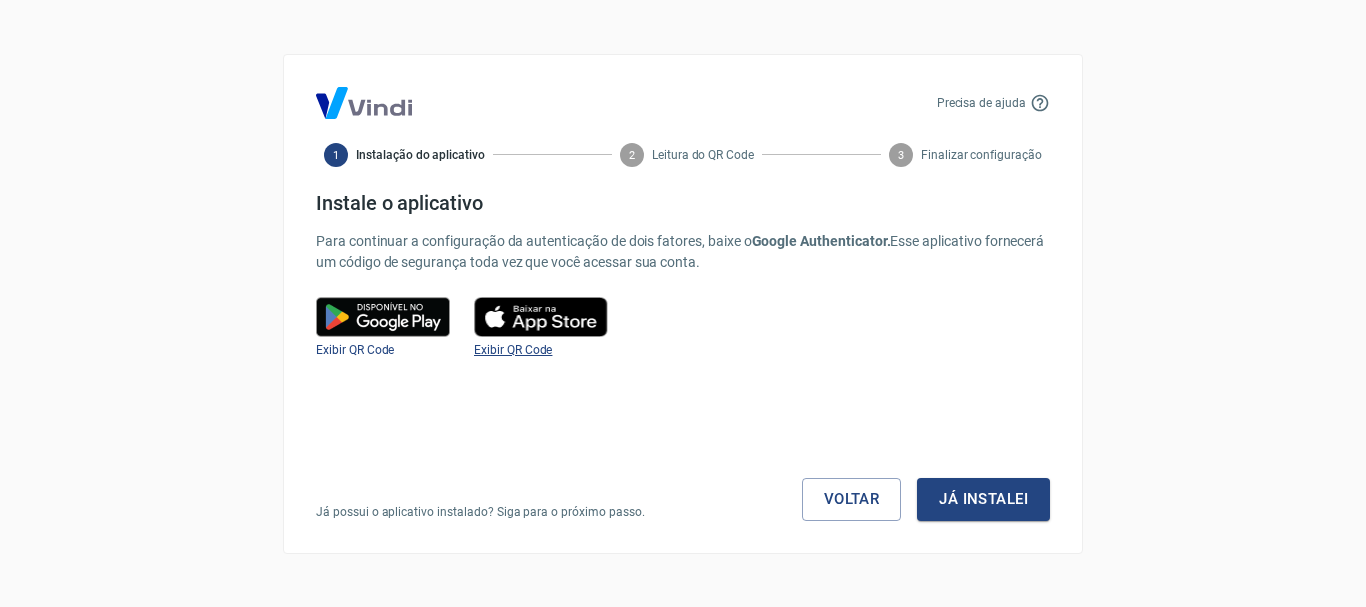 click on "Instale o aplicativo Para continuar a configuração da autenticação de dois fatores, baixe o  Google Authenticator.  Esse aplicativo fornecerá um código de segurança toda vez que você acessar sua conta. Exibir QR Code Exibir QR Code Já possui o aplicativo instalado? Siga para o próximo passo. Voltar Já instalei" at bounding box center (683, 356) 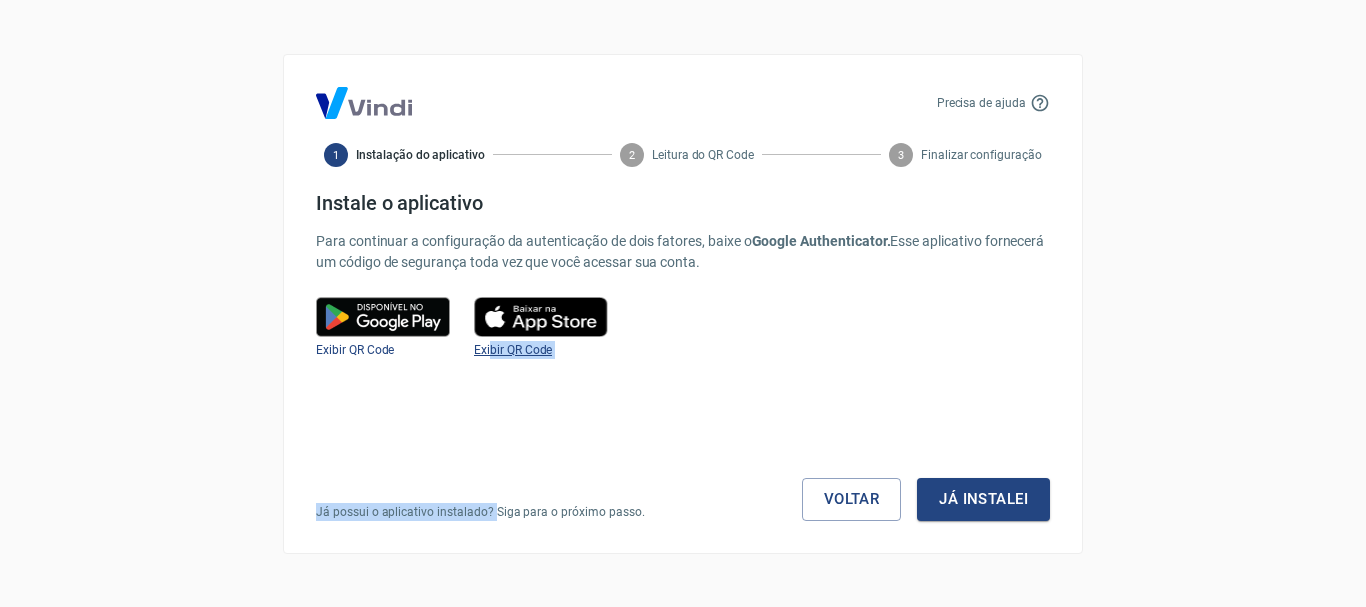 click on "Exibir QR Code" at bounding box center [513, 350] 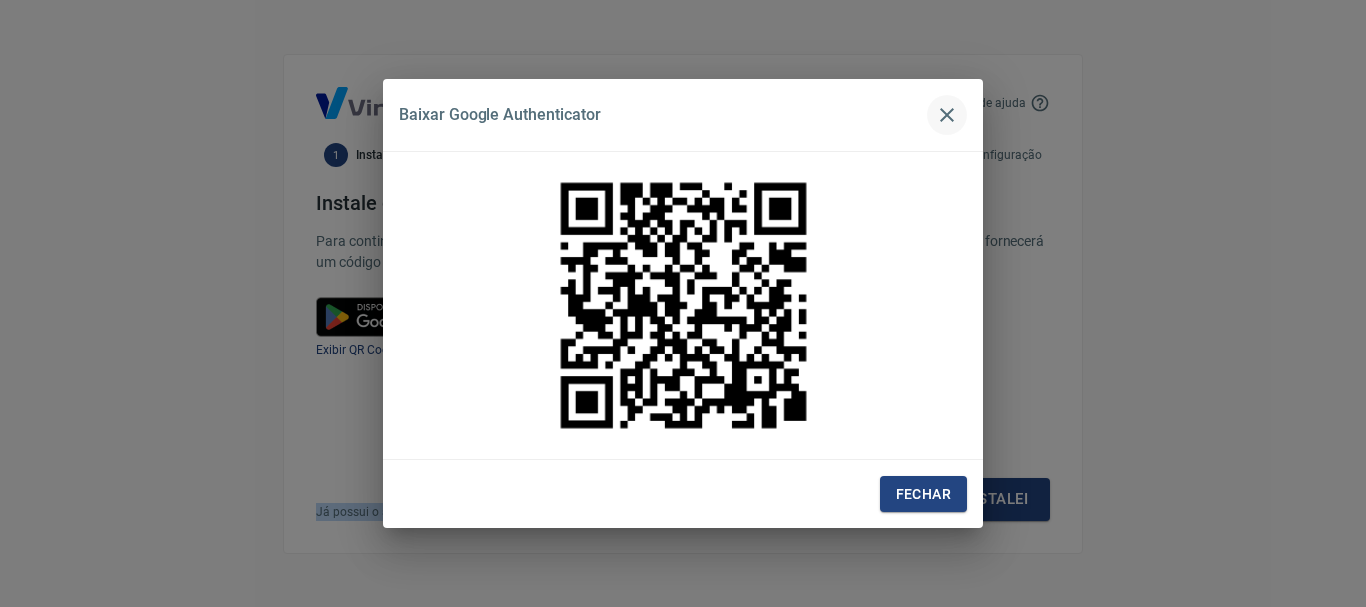 click 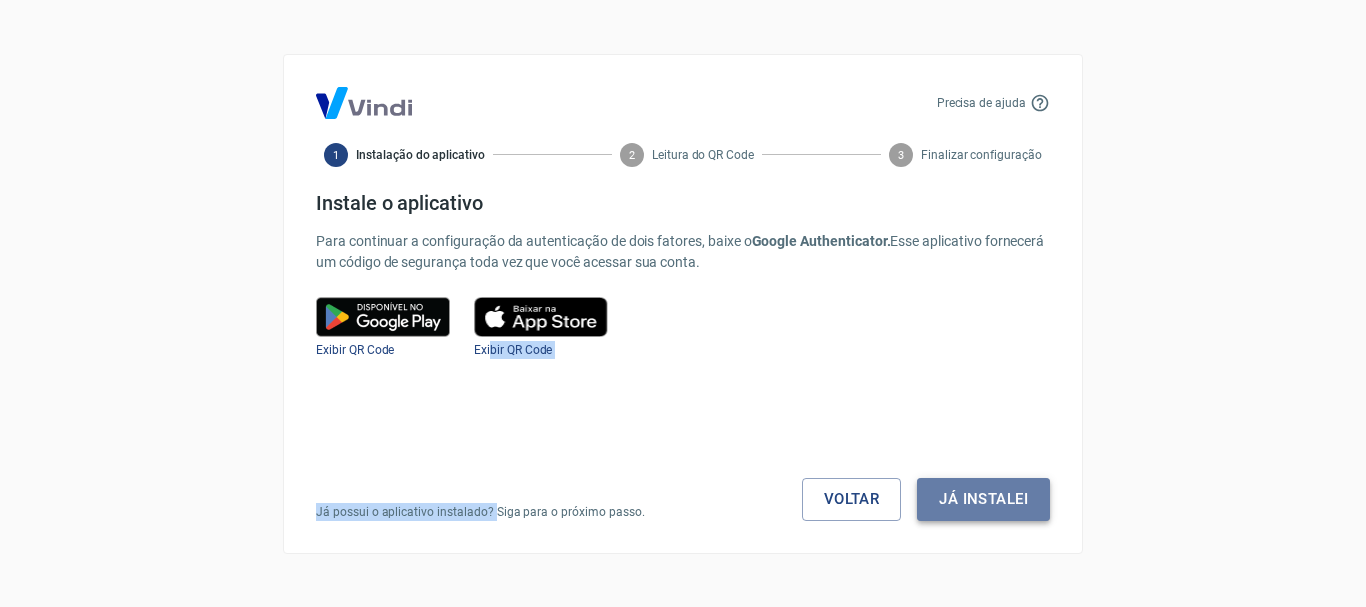 click on "Já instalei" at bounding box center (983, 499) 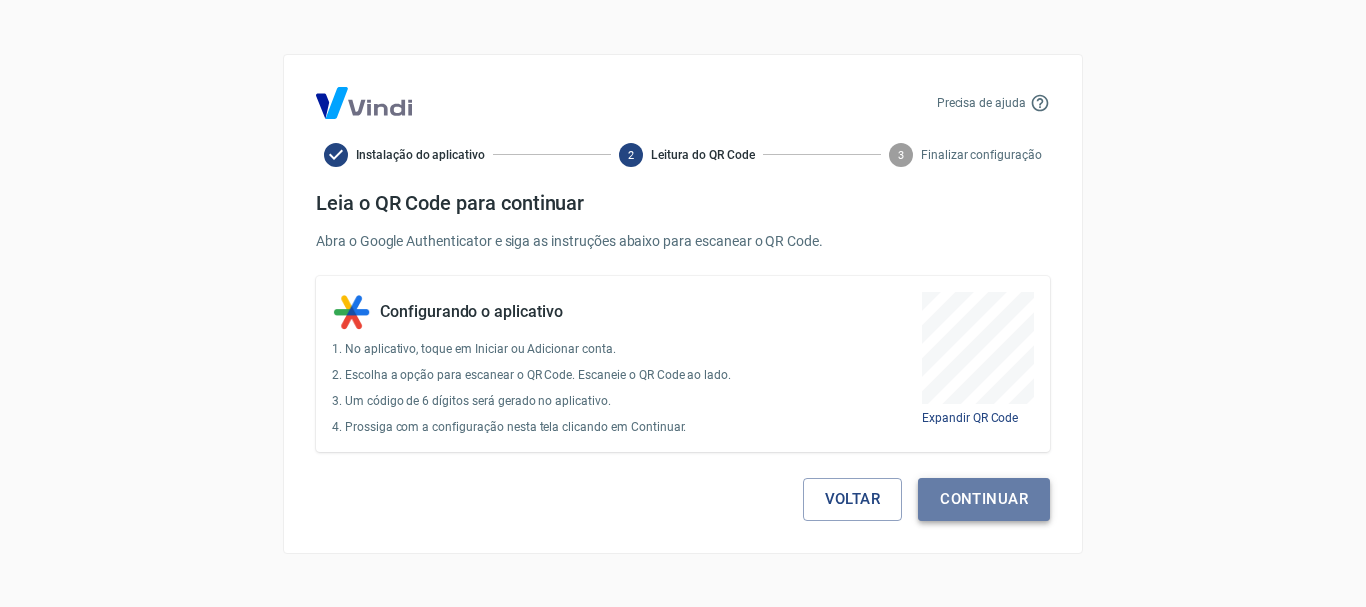 click on "Continuar" at bounding box center [984, 499] 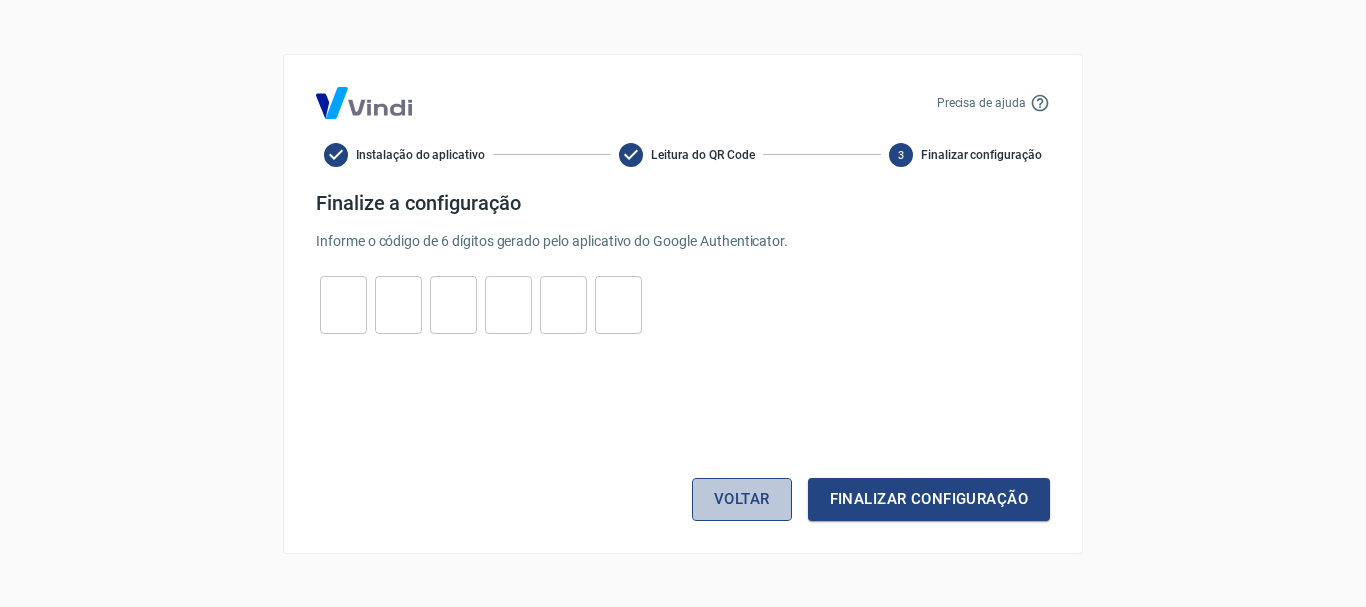 click on "Voltar" at bounding box center [742, 499] 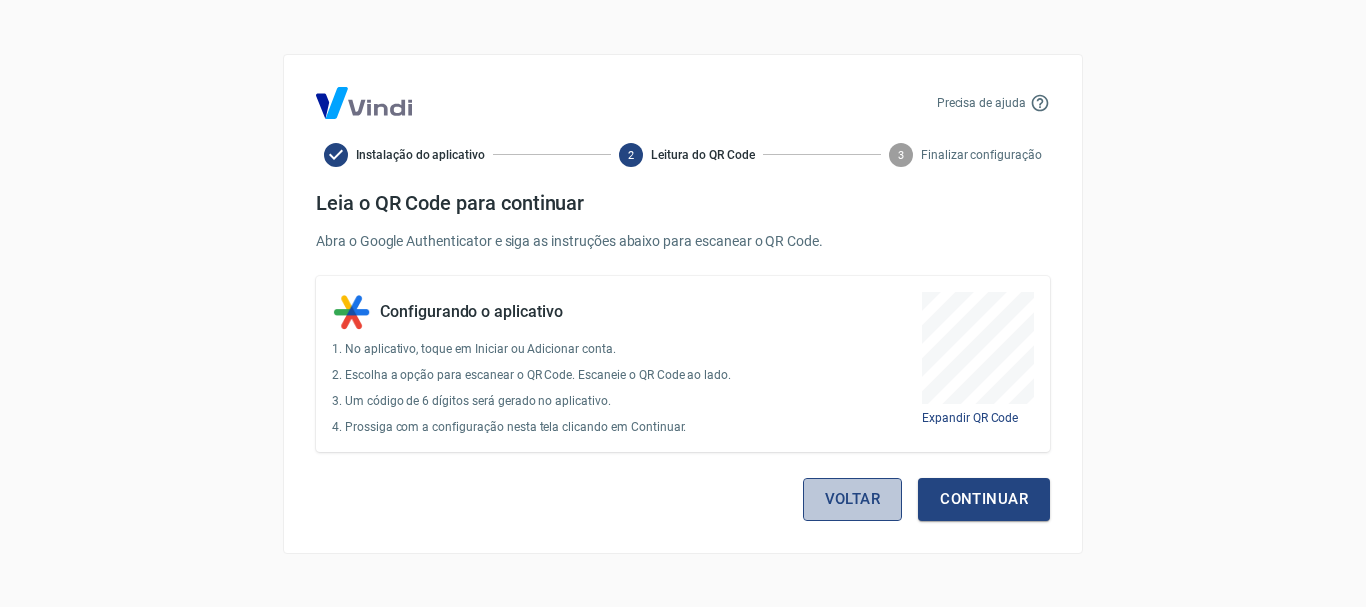 click on "Voltar" at bounding box center [853, 499] 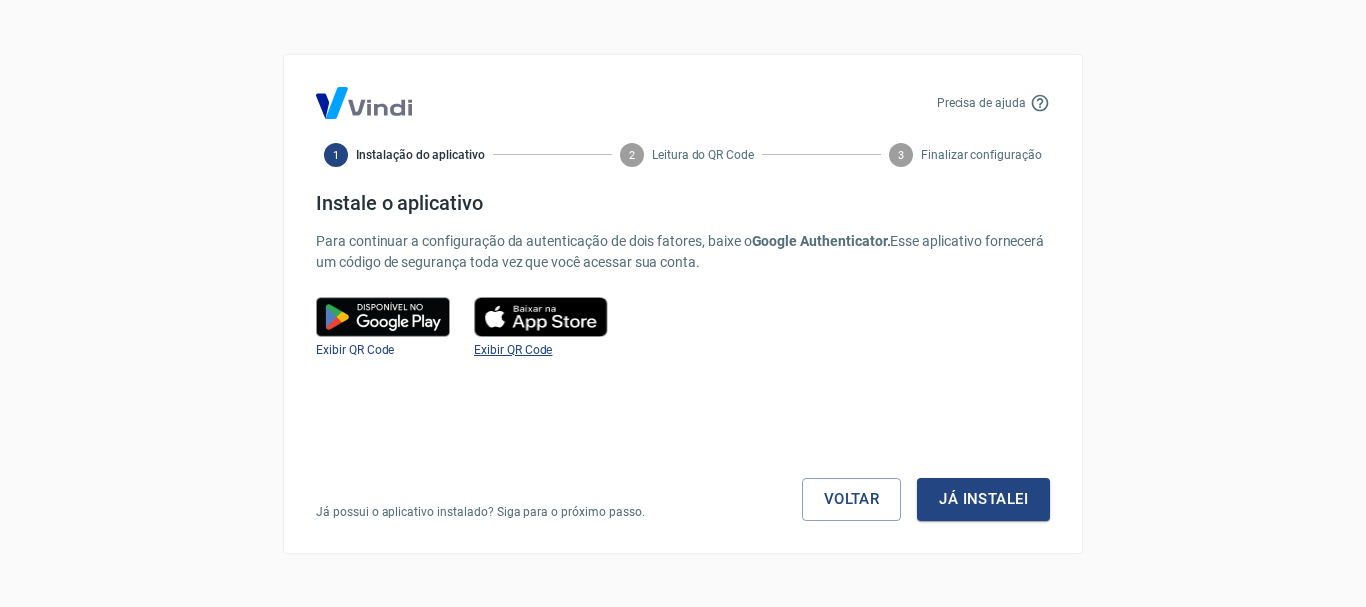 click on "Exibir QR Code" at bounding box center (513, 350) 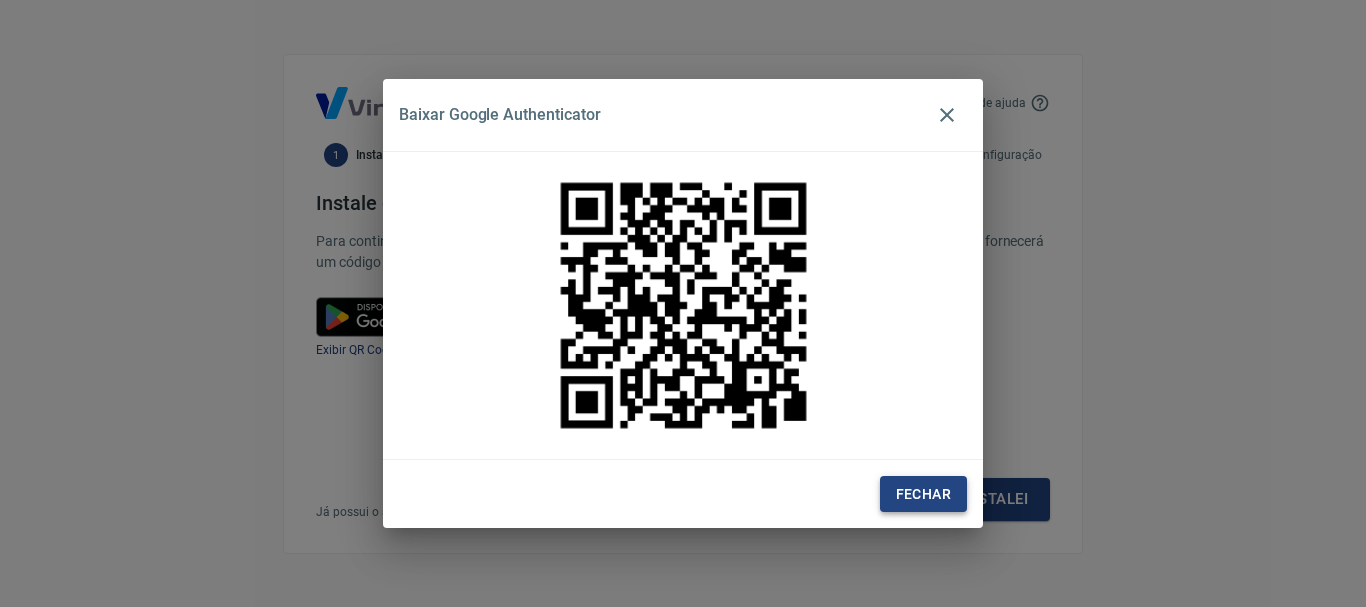 click on "Fechar" at bounding box center (923, 494) 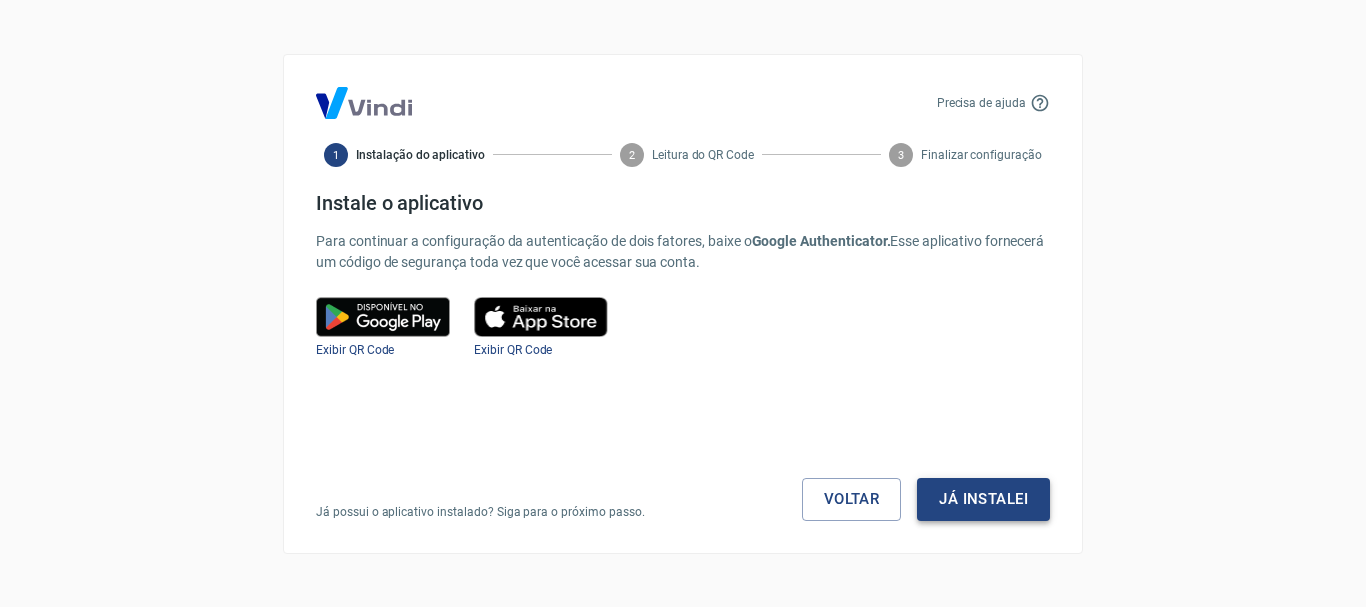 click on "Já instalei" at bounding box center [983, 499] 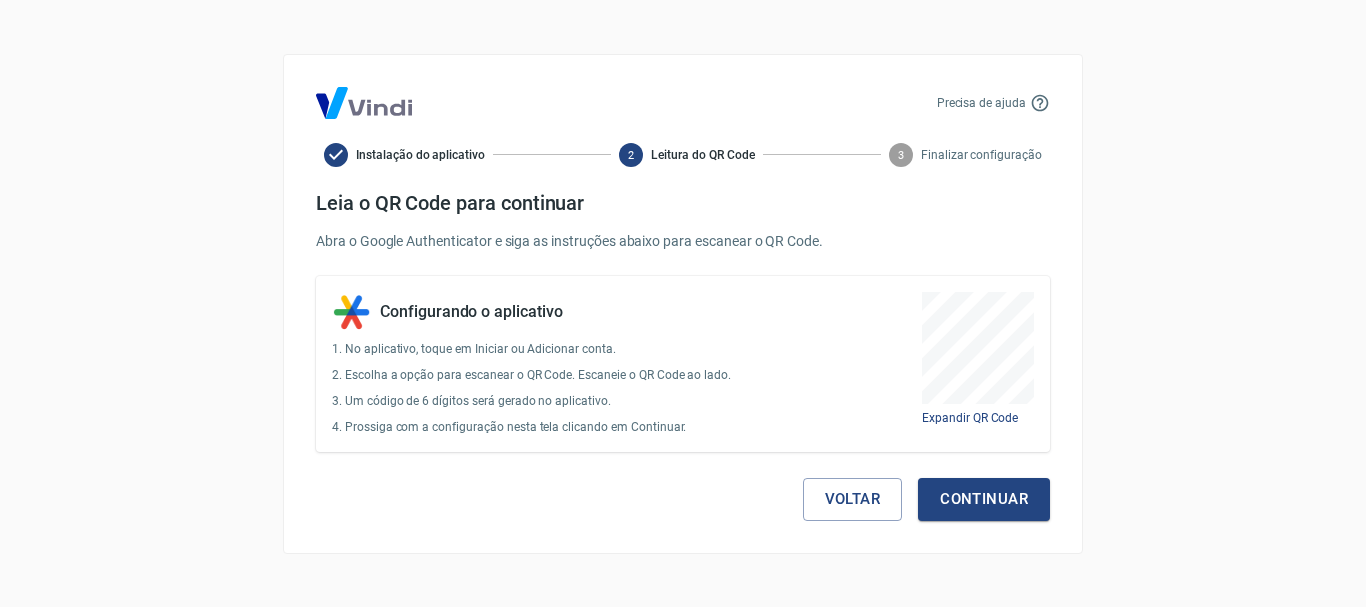 click on "Continuar" at bounding box center (984, 499) 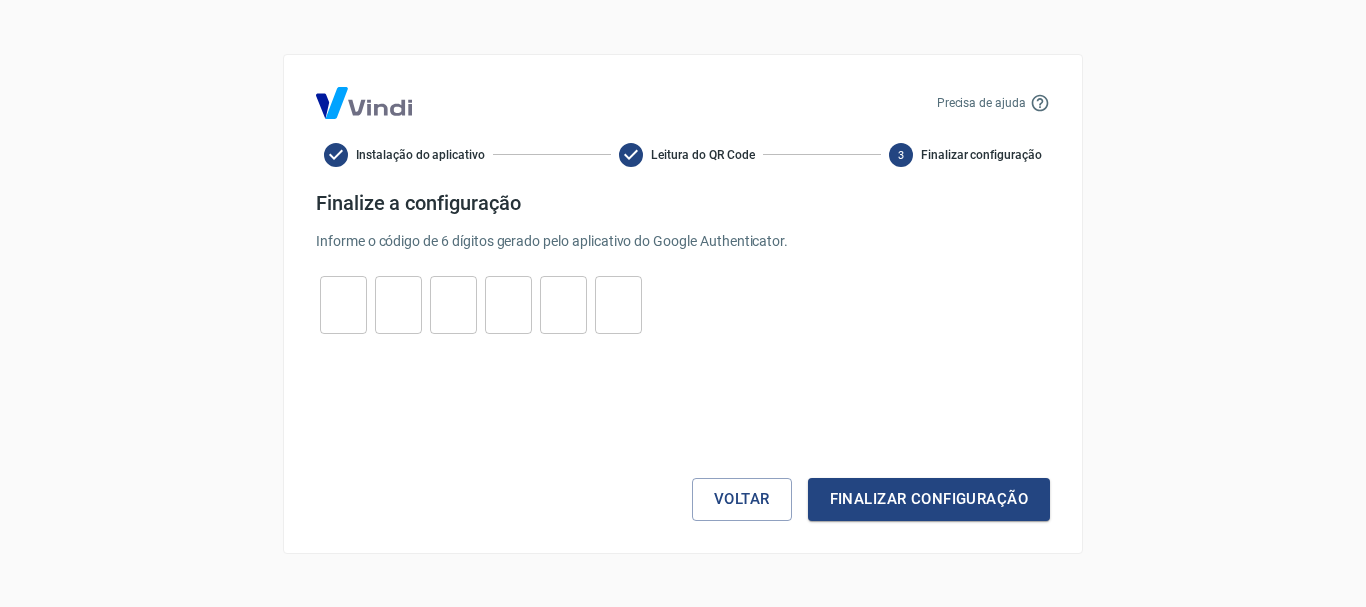 click at bounding box center [343, 304] 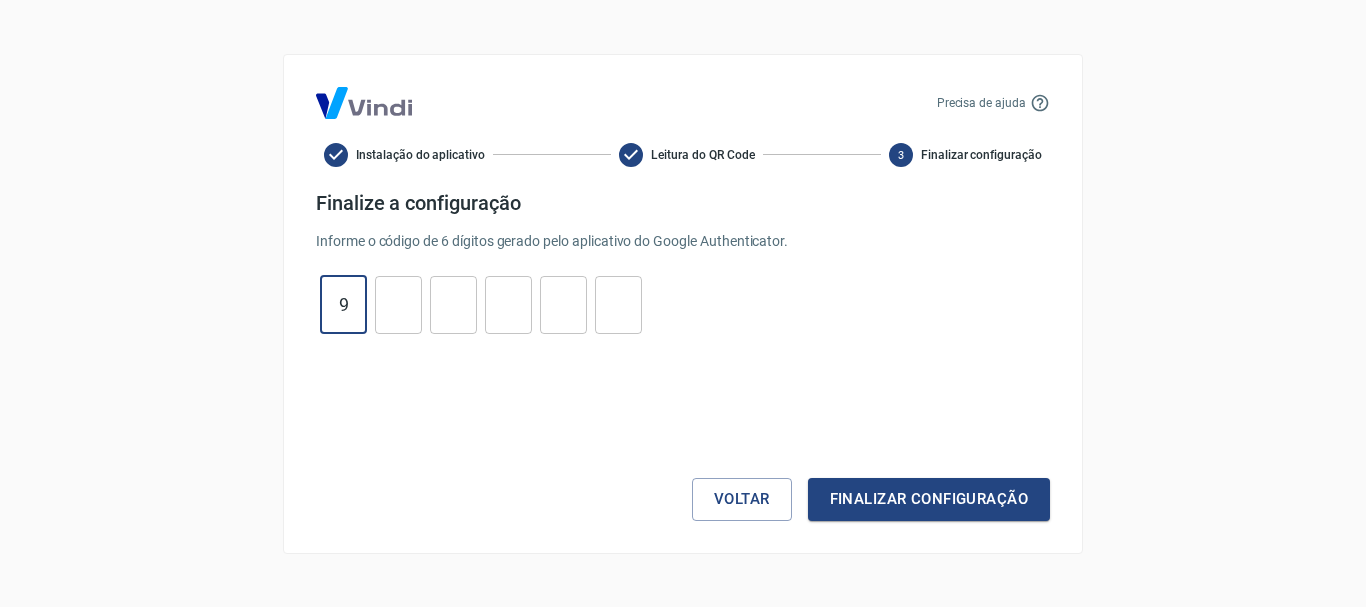 type on "9" 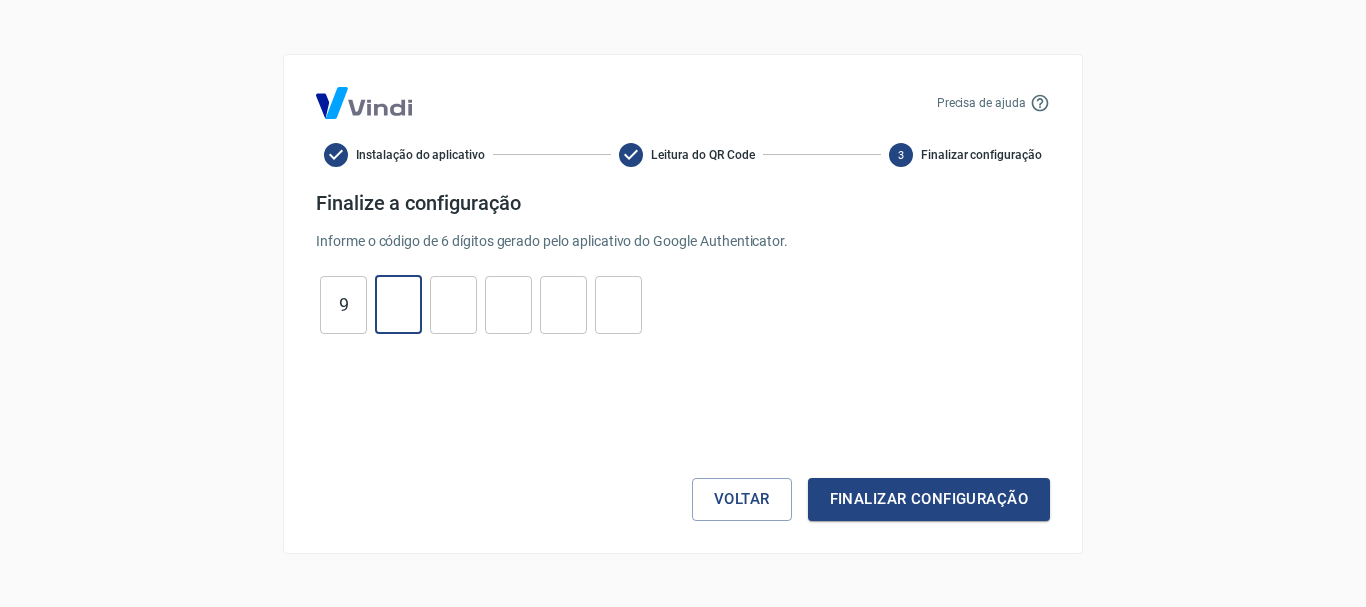 type on "2" 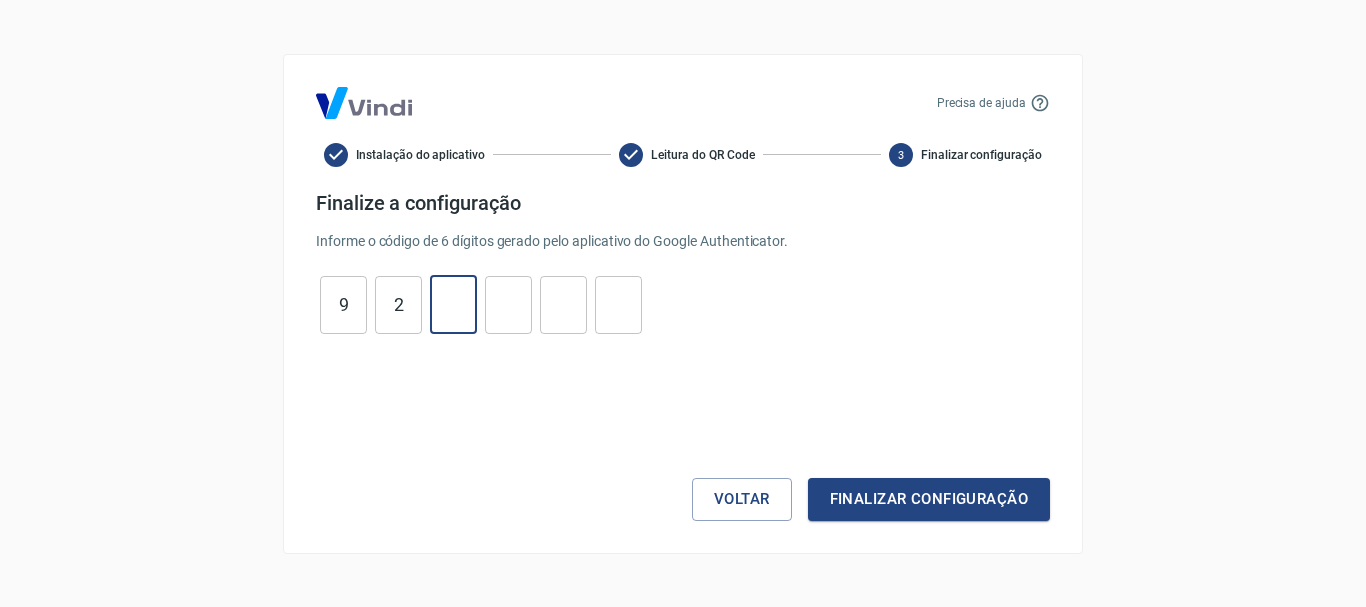 type on "4" 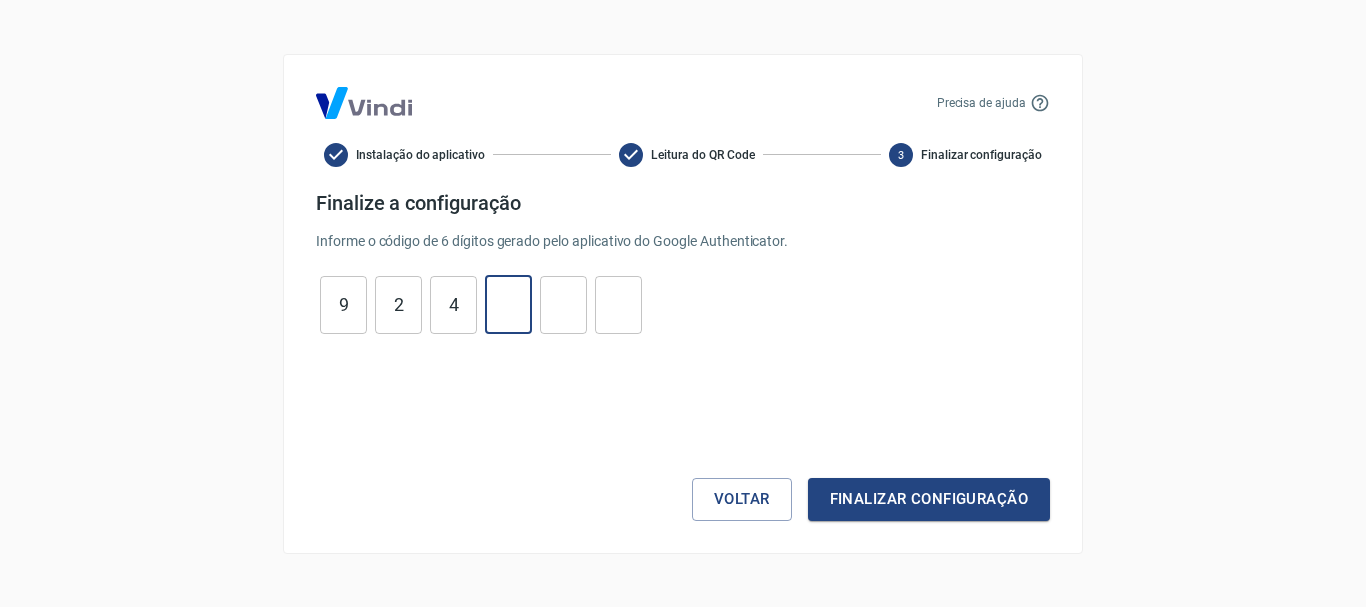 type on "8" 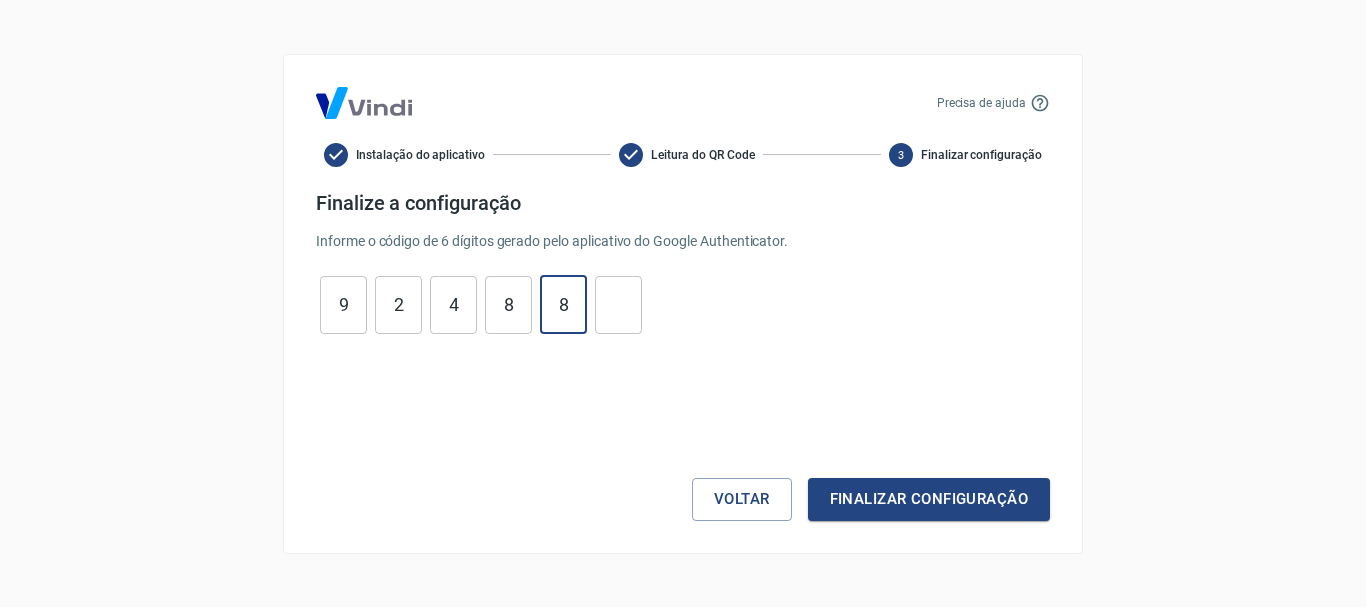 type on "8" 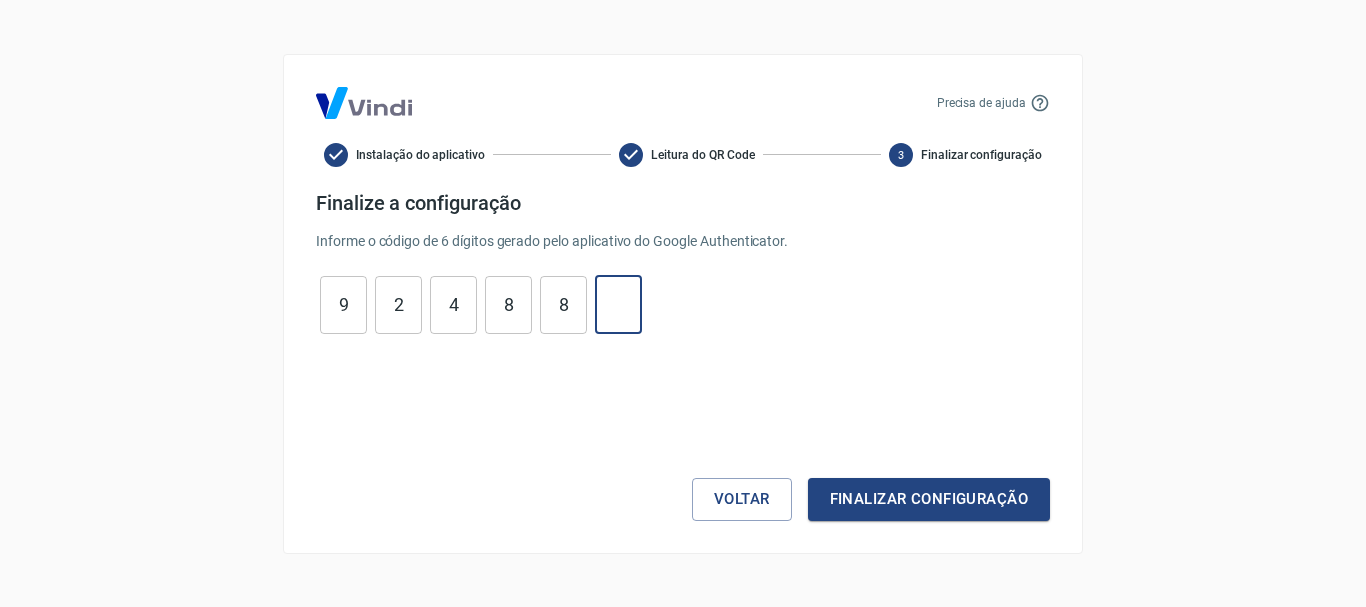 click at bounding box center [618, 304] 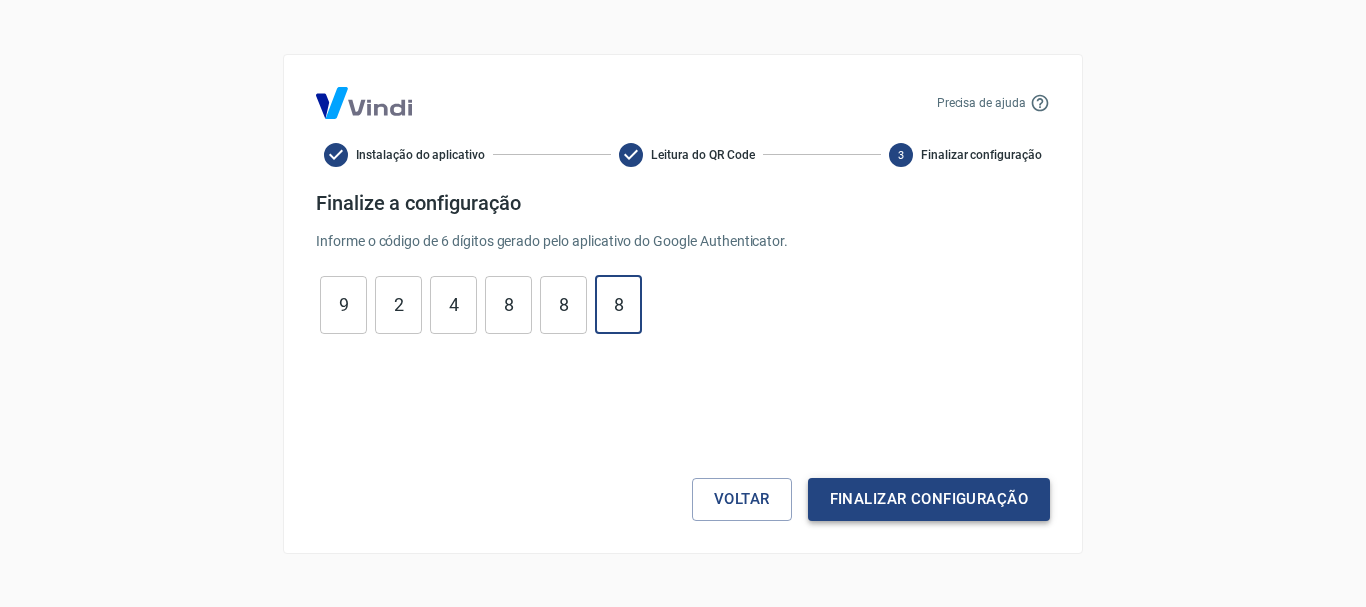 type on "8" 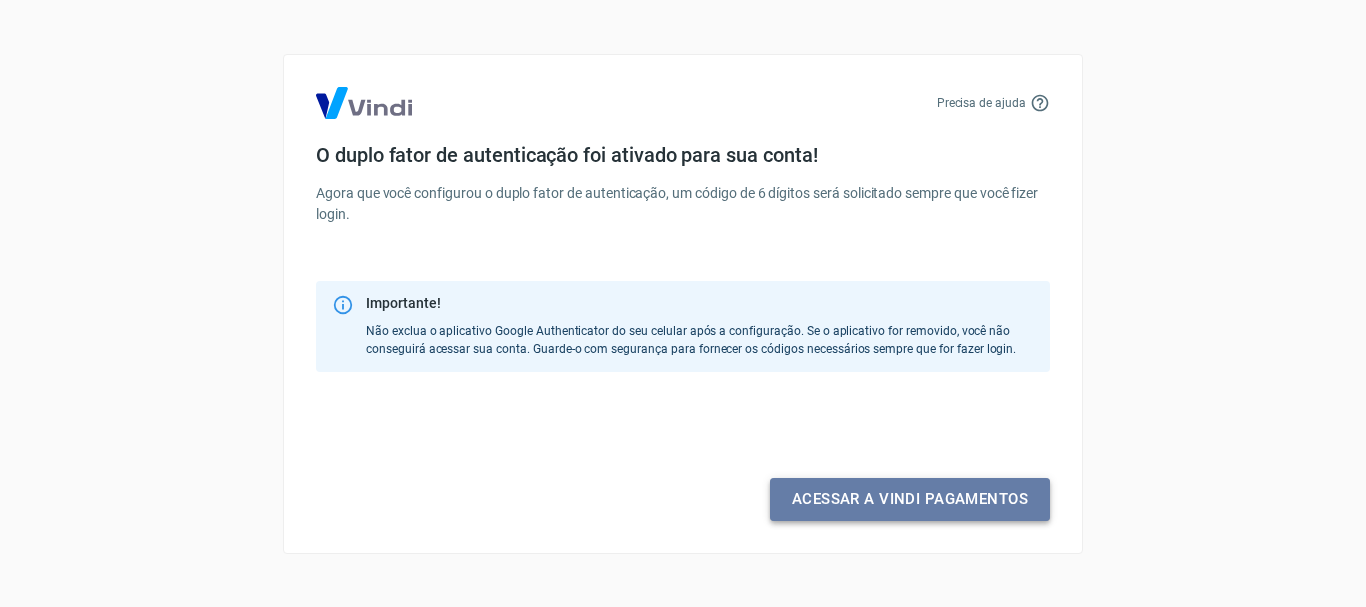click on "Acessar a Vindi pagamentos" at bounding box center [910, 499] 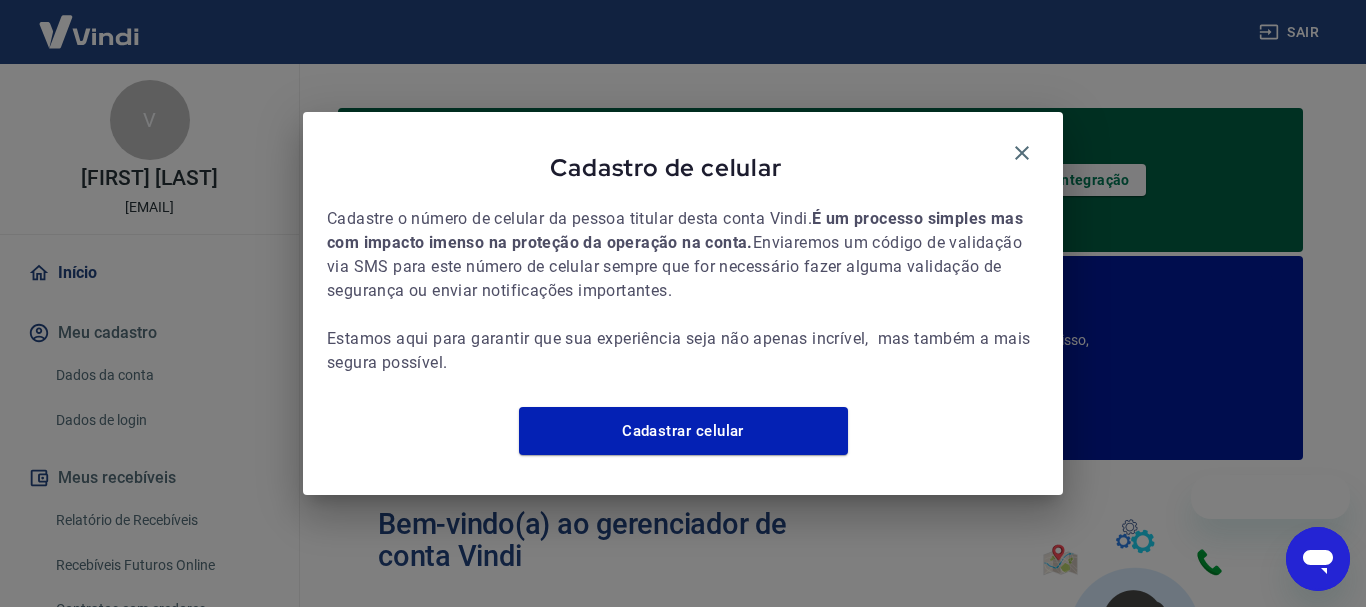 scroll, scrollTop: 0, scrollLeft: 0, axis: both 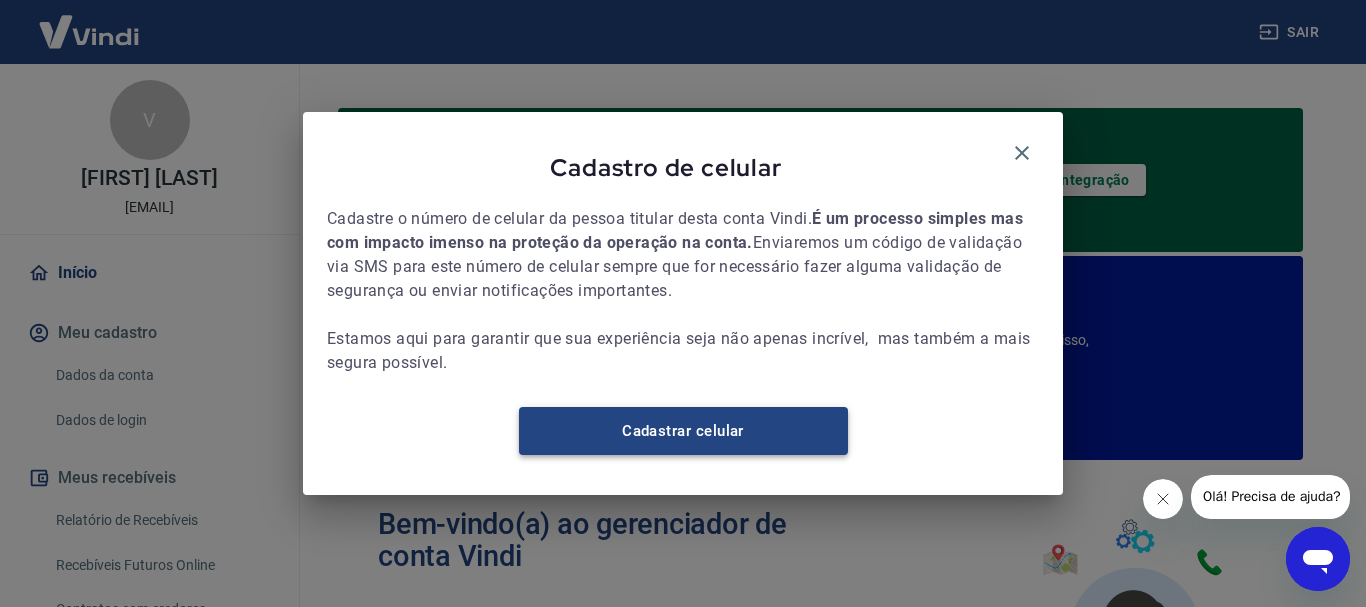 click on "Cadastrar celular" at bounding box center [683, 431] 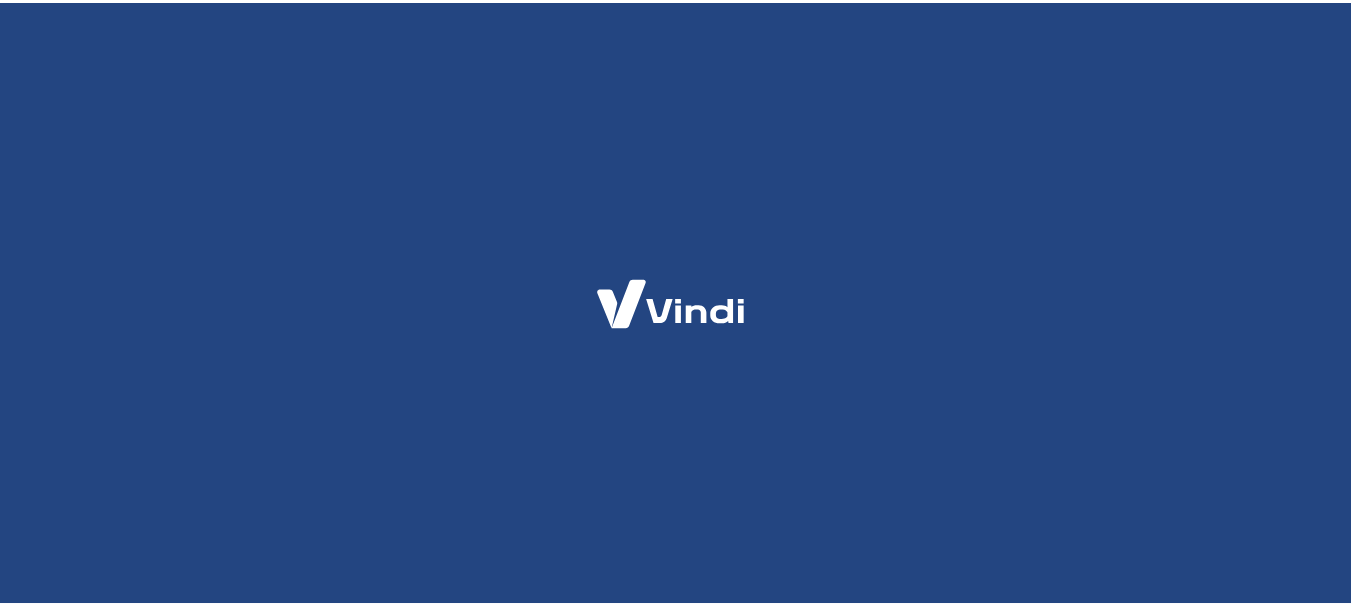 scroll, scrollTop: 0, scrollLeft: 0, axis: both 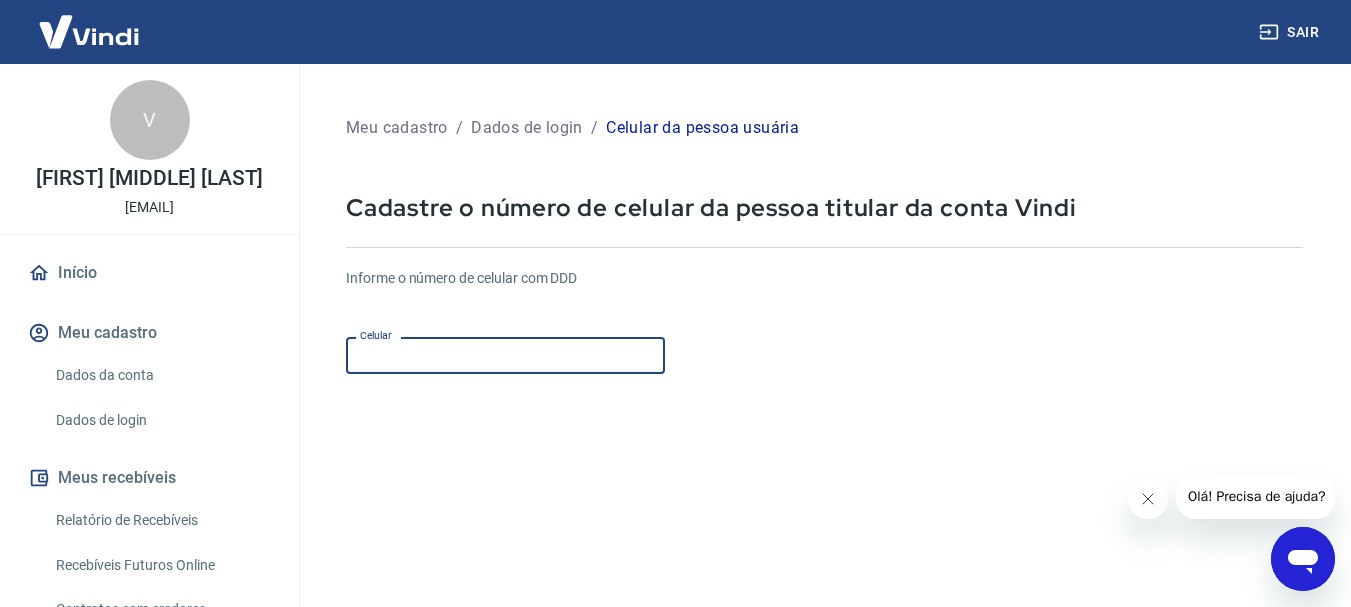 click on "Celular" at bounding box center (505, 355) 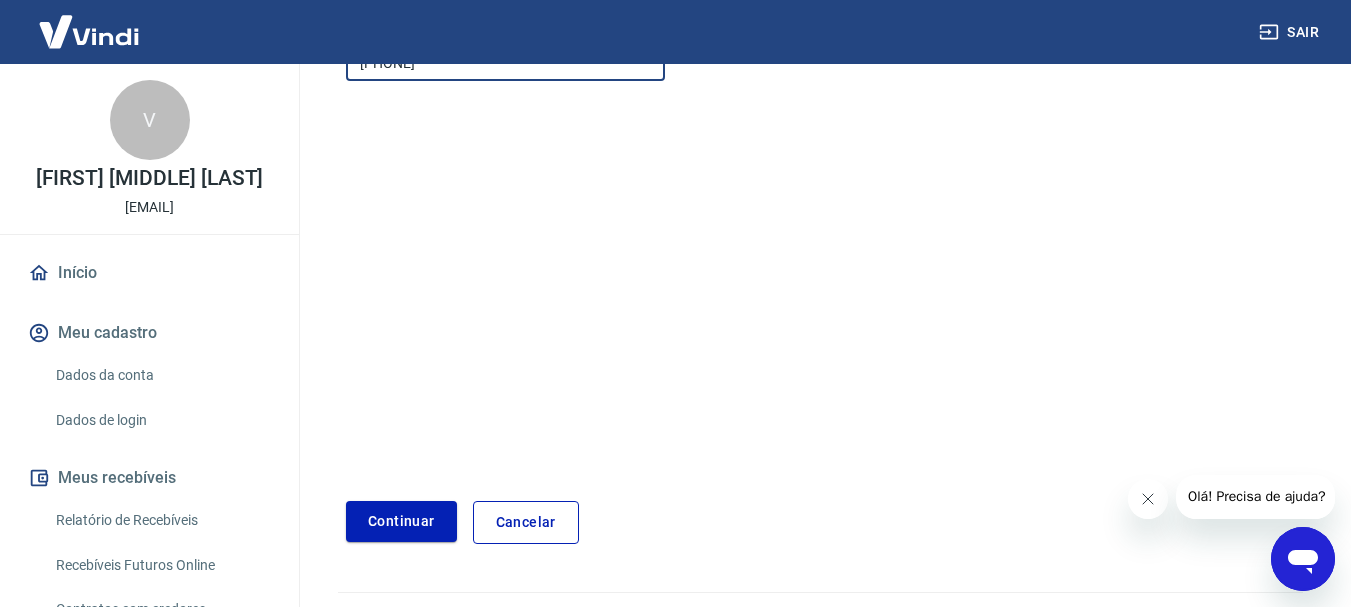 scroll, scrollTop: 300, scrollLeft: 0, axis: vertical 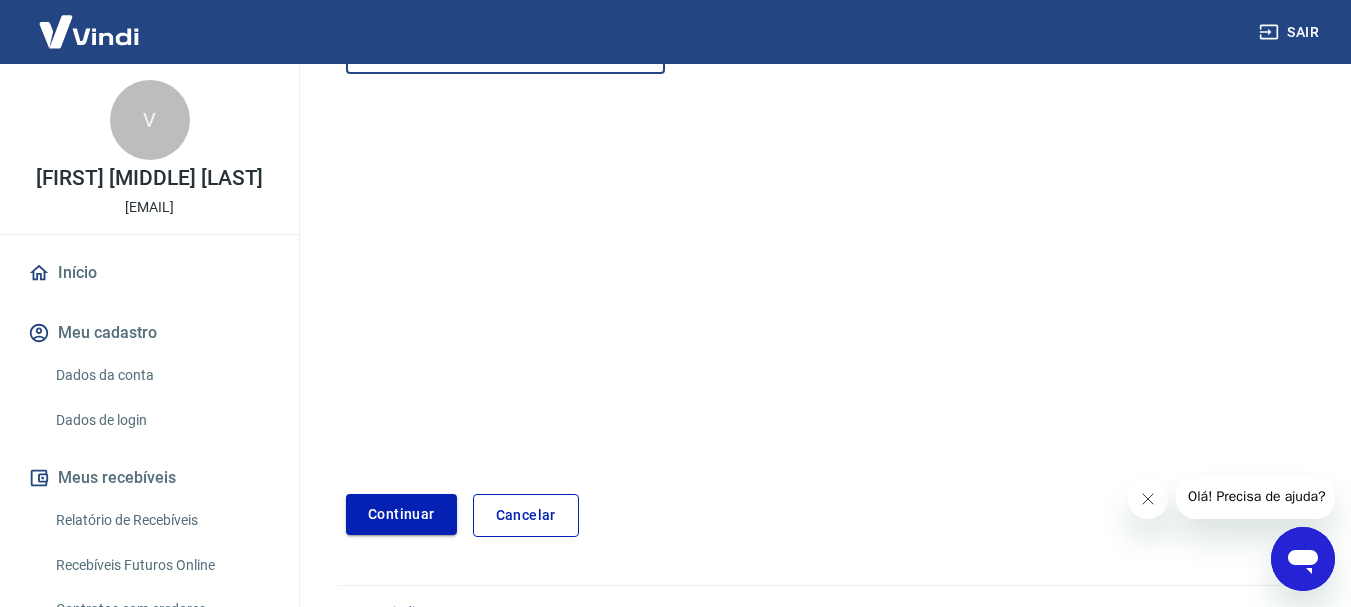 type on "[PHONE]" 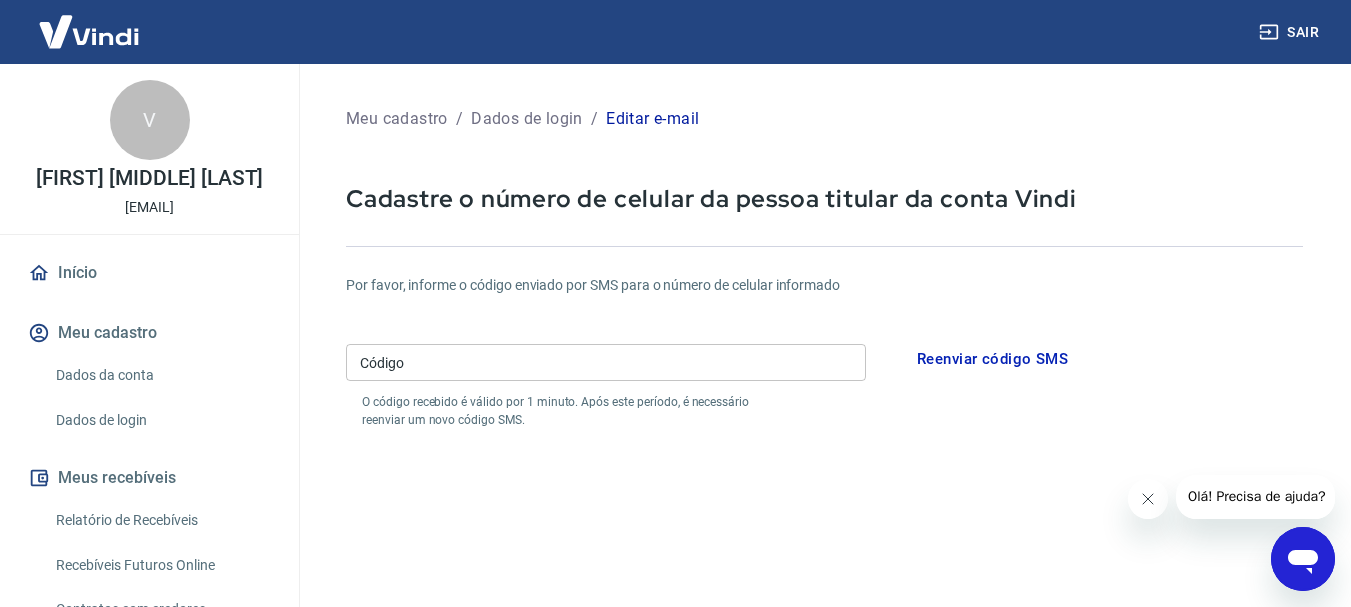 scroll, scrollTop: 0, scrollLeft: 0, axis: both 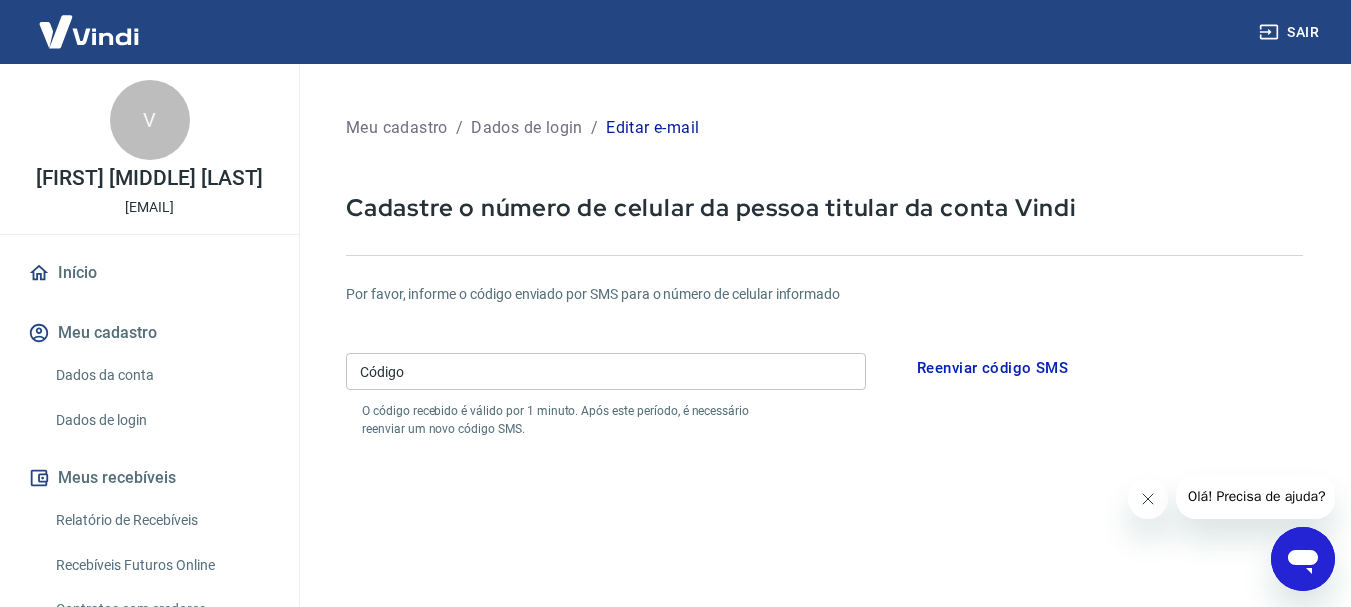 click on "Código" at bounding box center [606, 371] 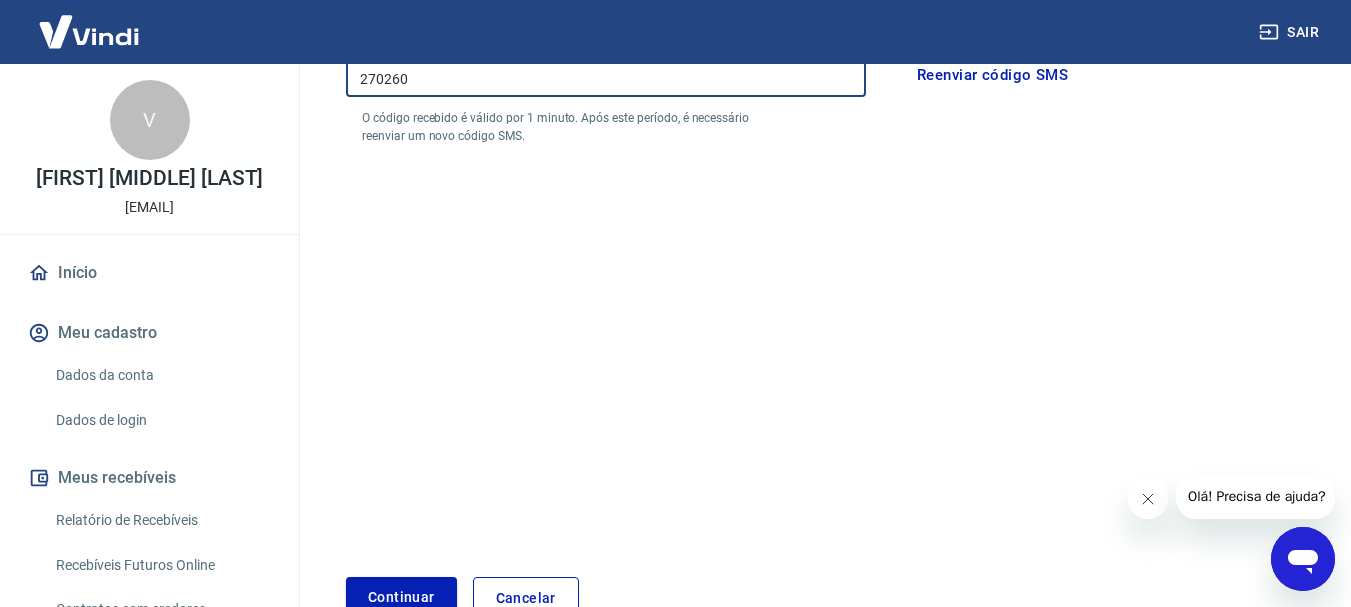 scroll, scrollTop: 416, scrollLeft: 0, axis: vertical 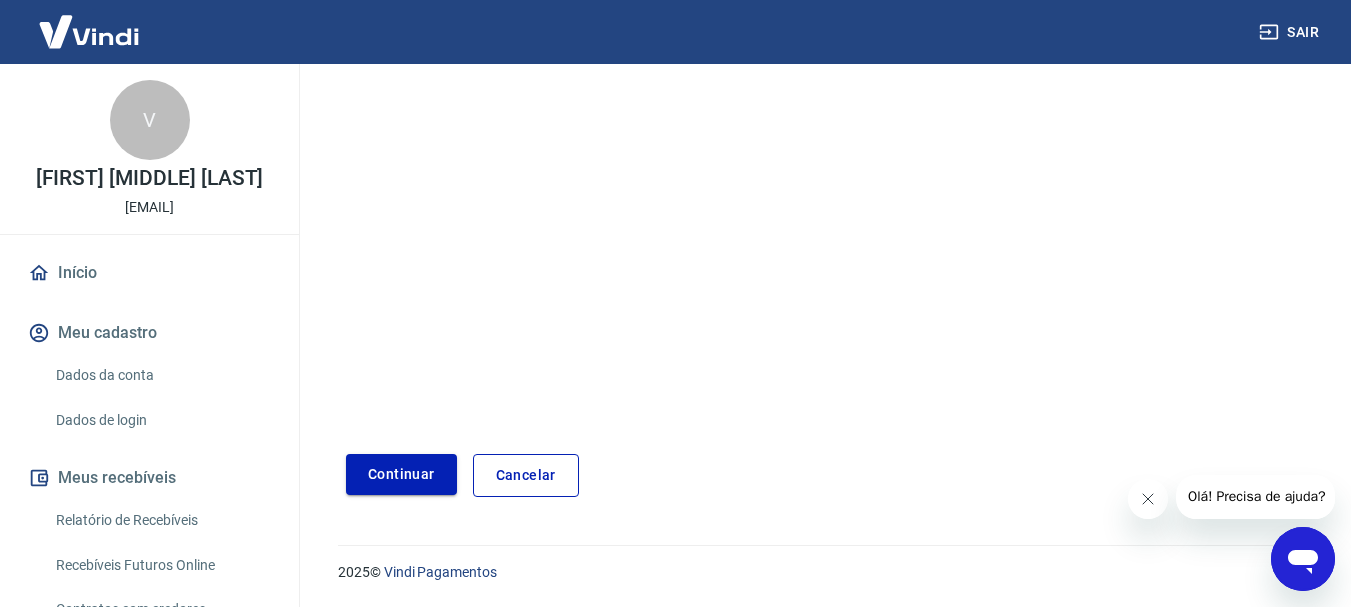 type on "270260" 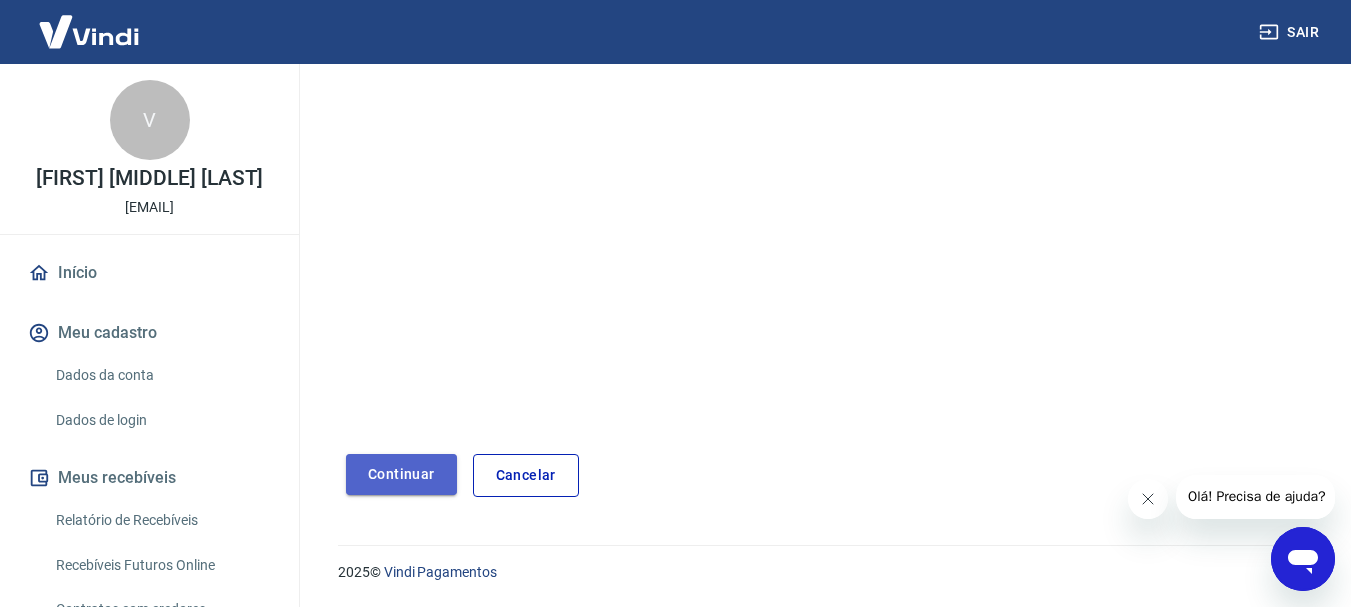 click on "Continuar" at bounding box center [401, 474] 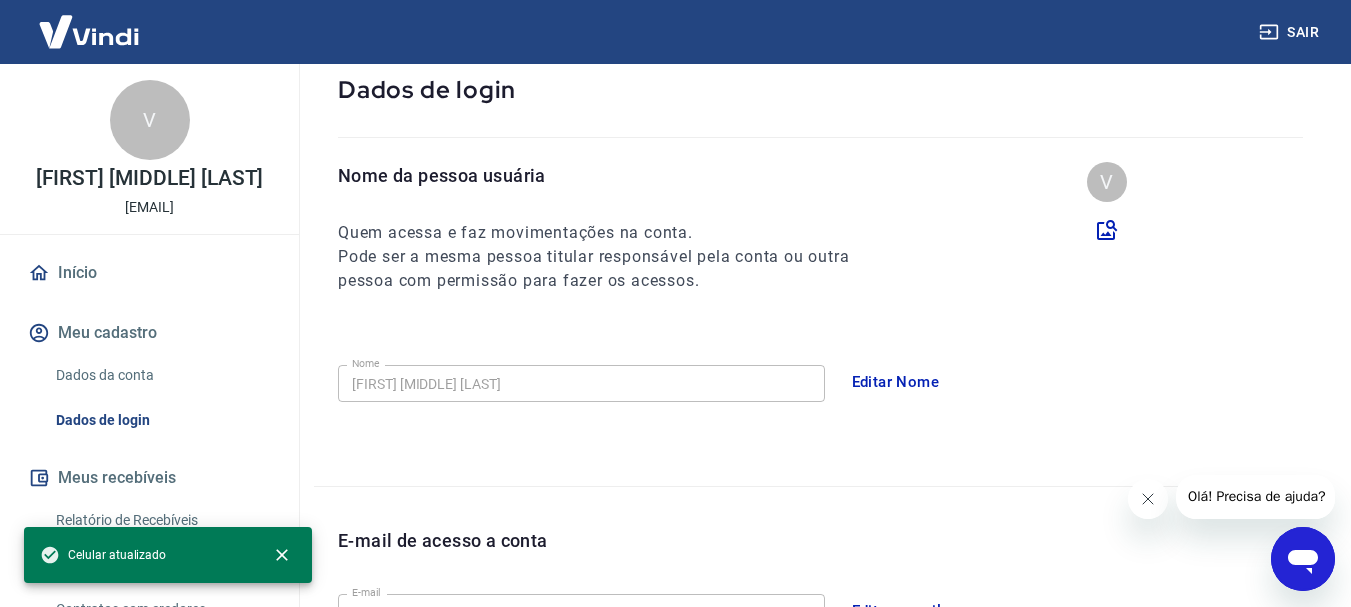 scroll, scrollTop: 74, scrollLeft: 0, axis: vertical 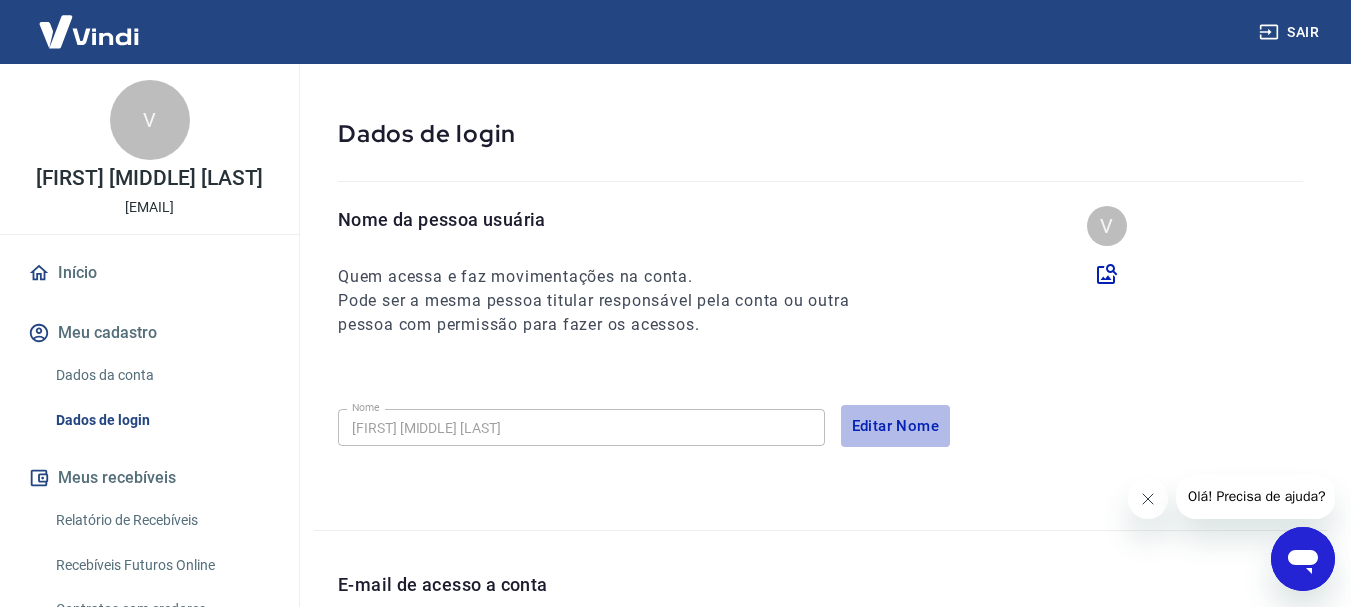 click on "Editar Nome" at bounding box center [896, 426] 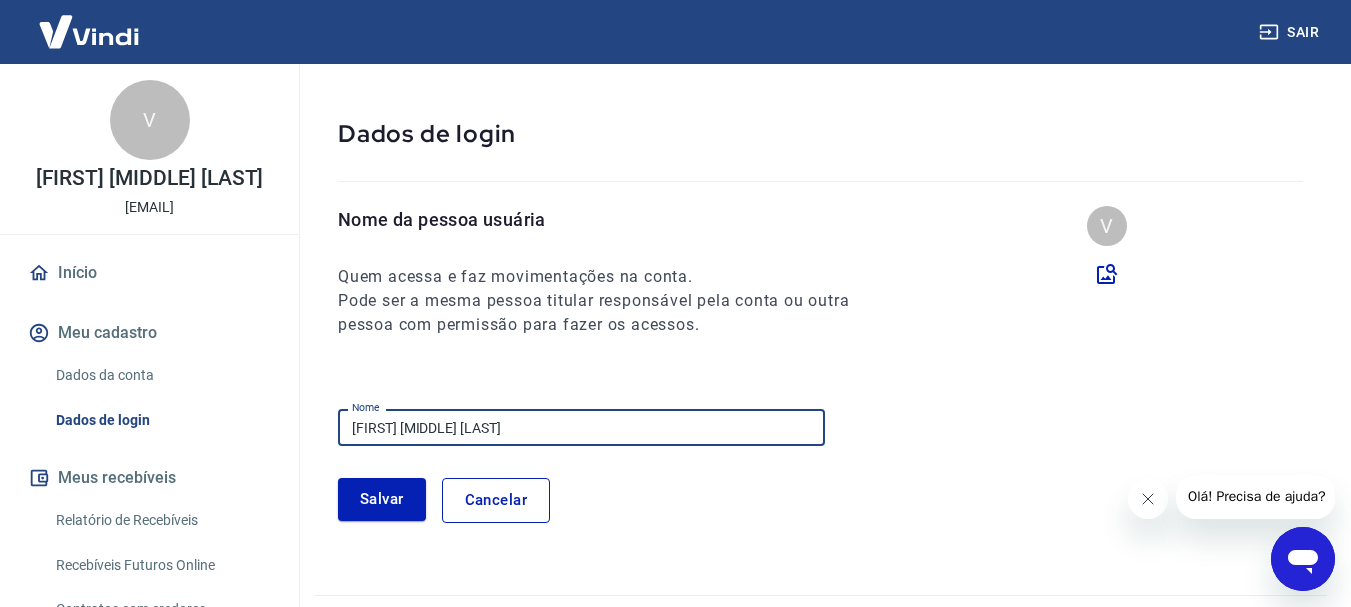 click on "[FIRST] [MIDDLE] [LAST]" at bounding box center [581, 427] 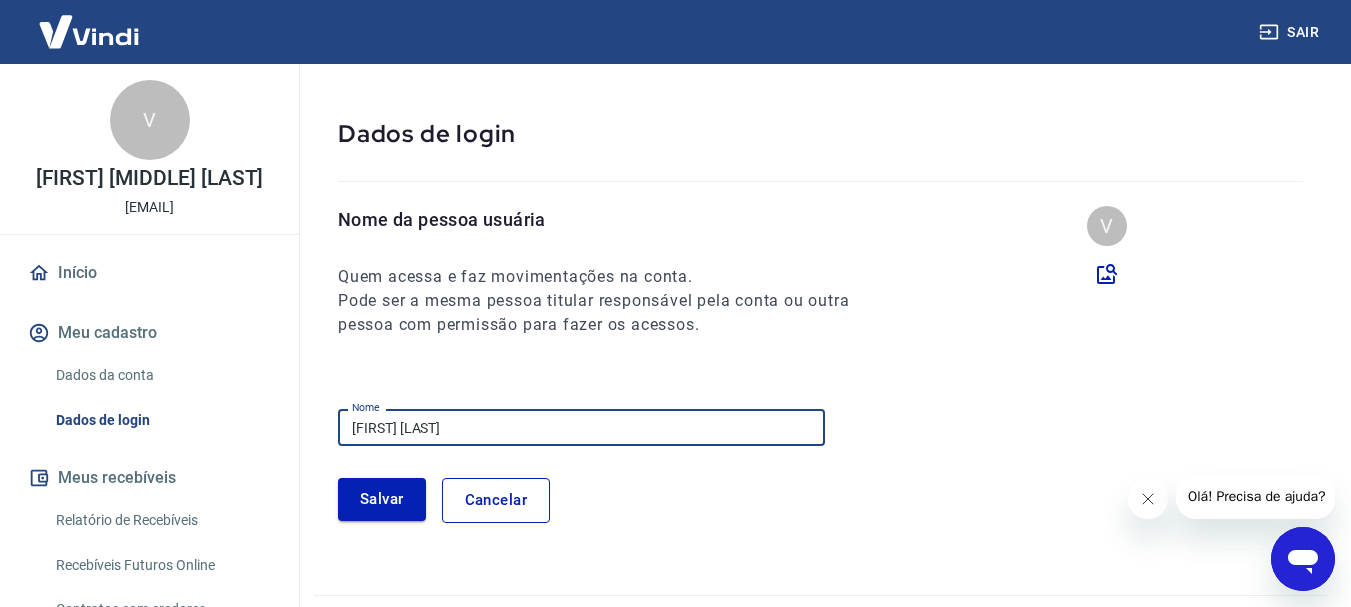 type on "[FIRST] [LAST]" 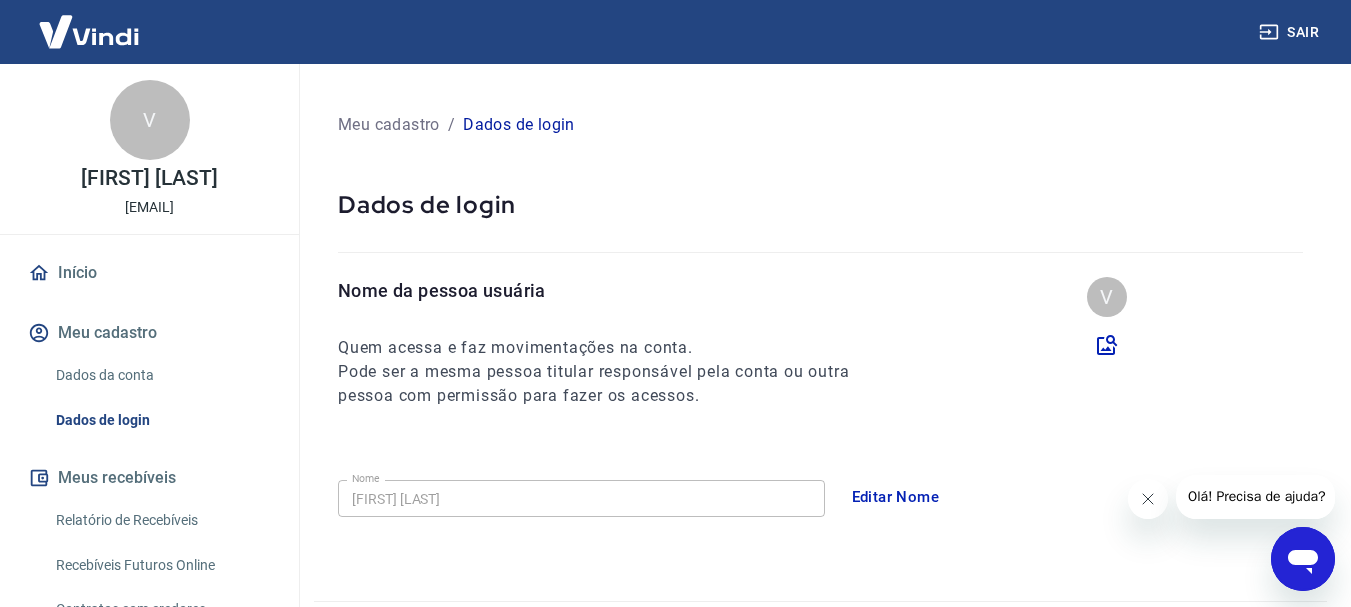 scroll, scrollTop: 0, scrollLeft: 0, axis: both 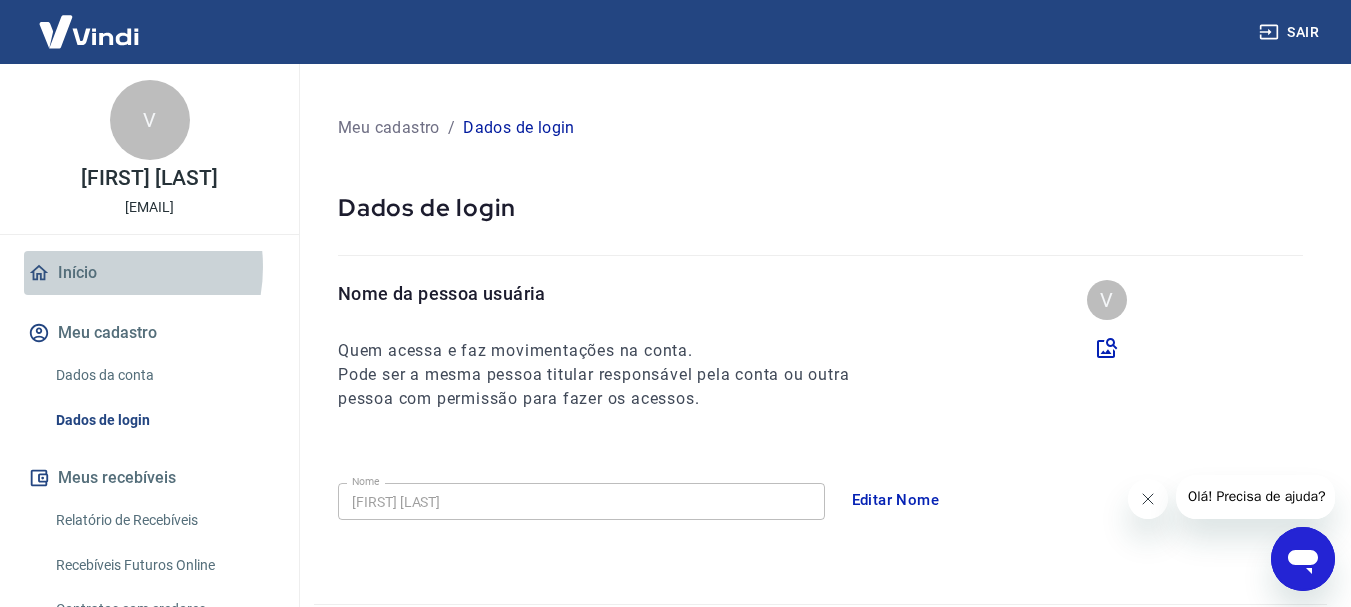 click on "Início" at bounding box center (149, 273) 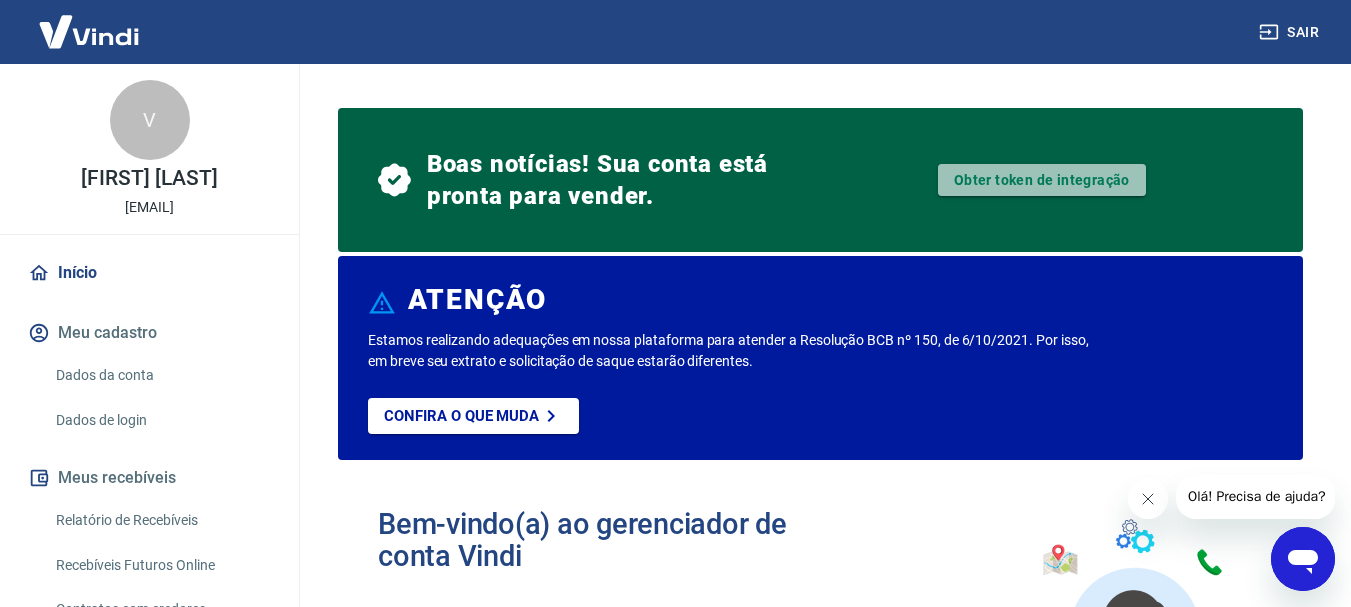 click on "Obter token de integração" at bounding box center [1042, 180] 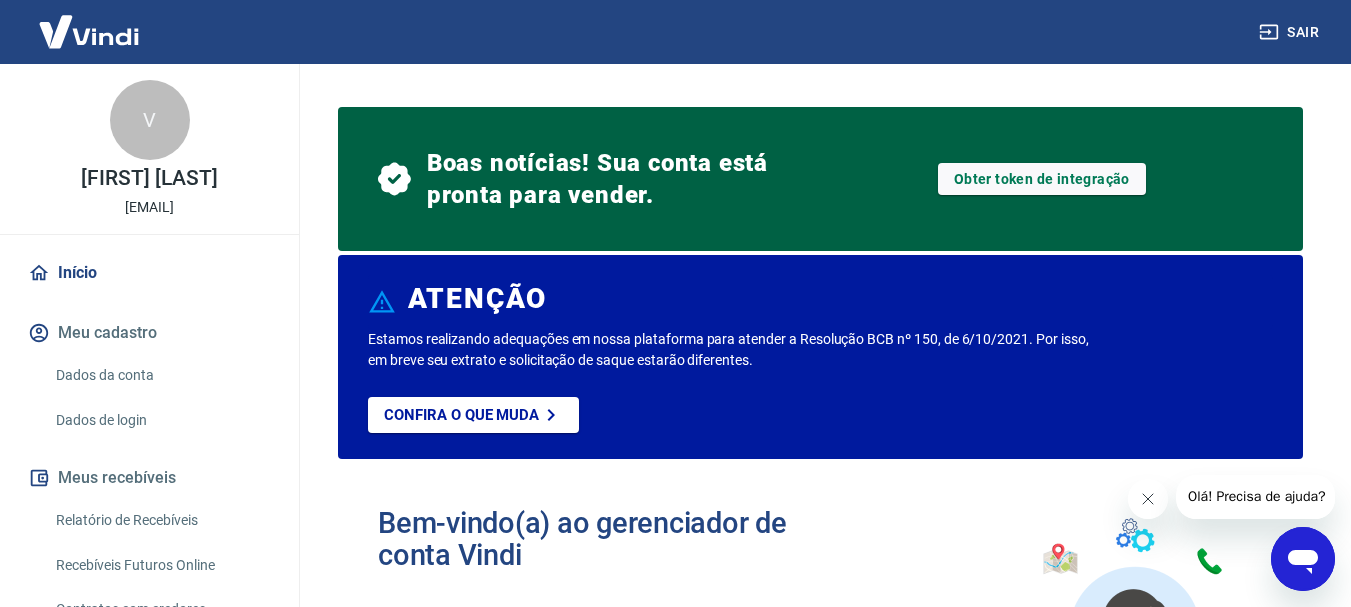 scroll, scrollTop: 0, scrollLeft: 0, axis: both 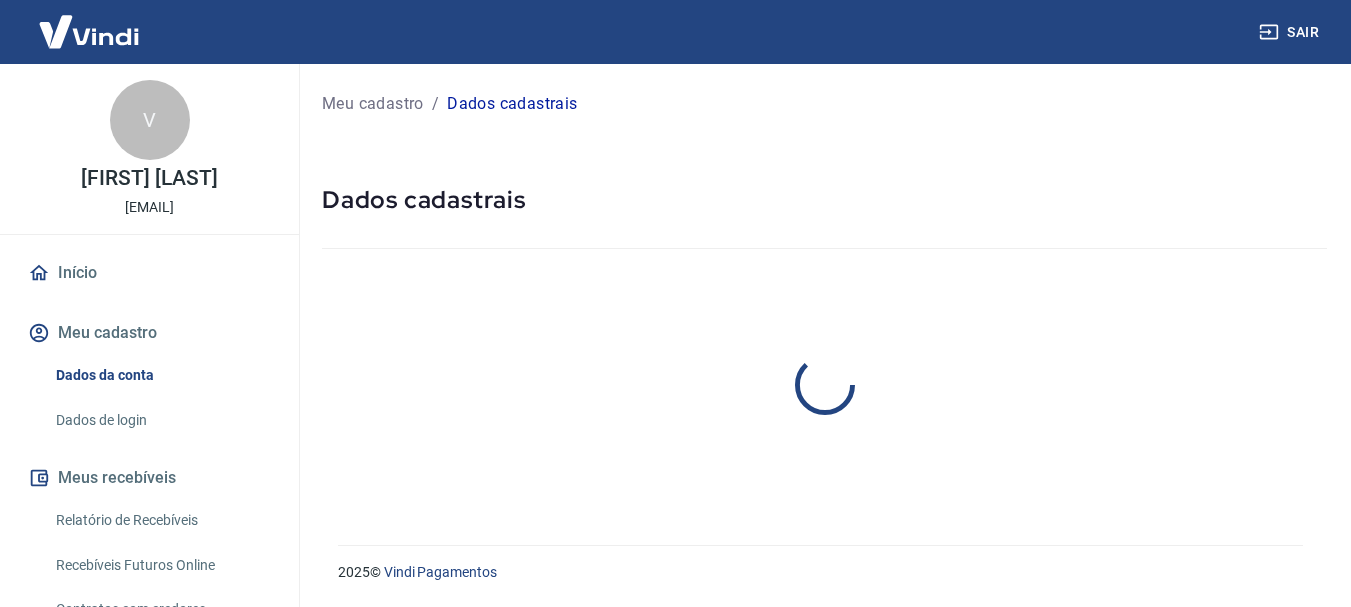 select on "RJ" 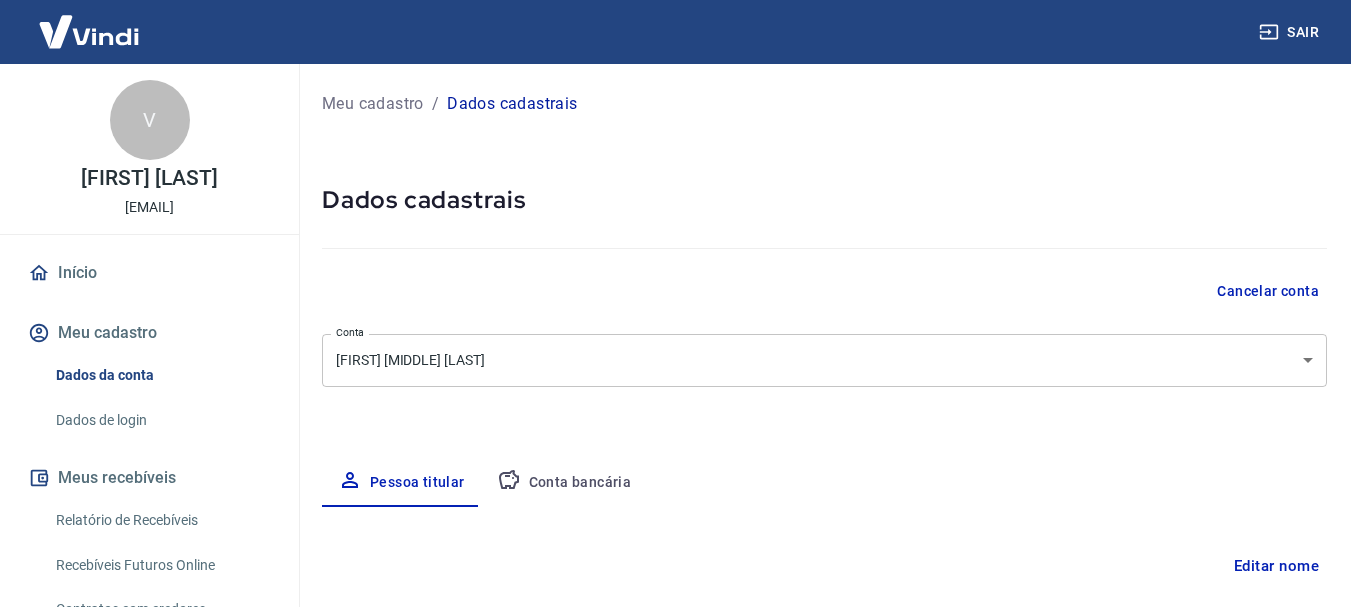 type on "[SSN]" 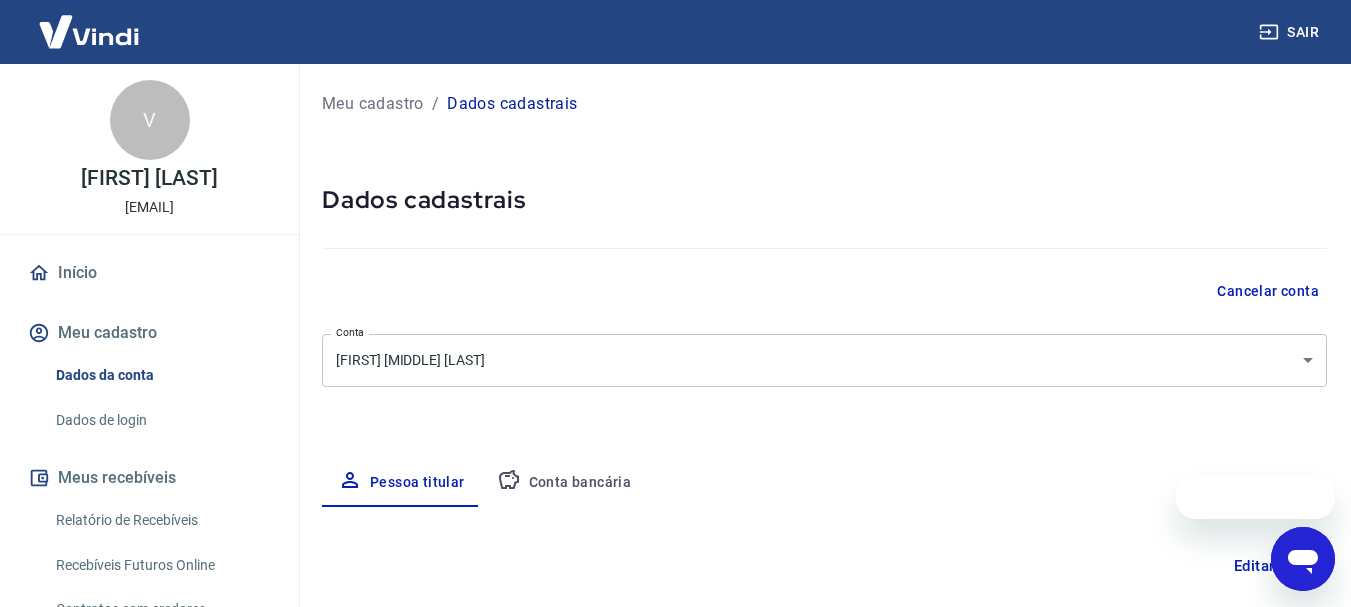 scroll, scrollTop: 0, scrollLeft: 0, axis: both 